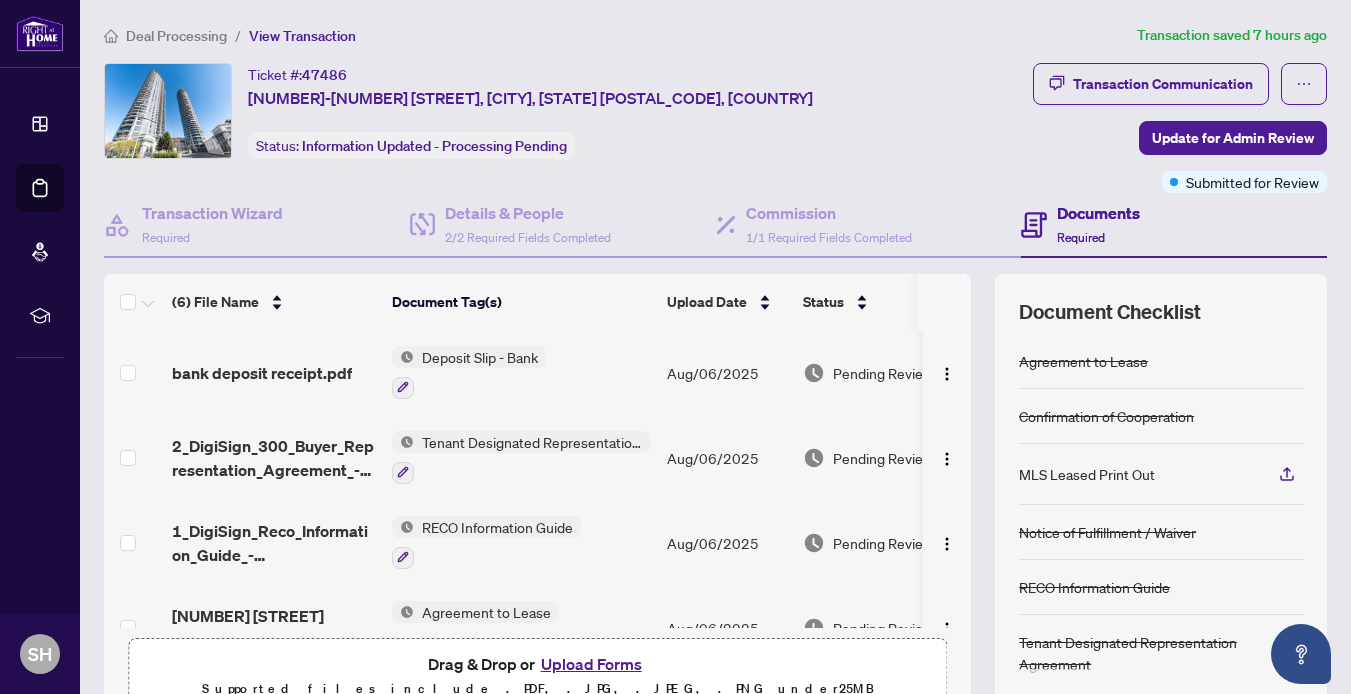 scroll, scrollTop: 0, scrollLeft: 0, axis: both 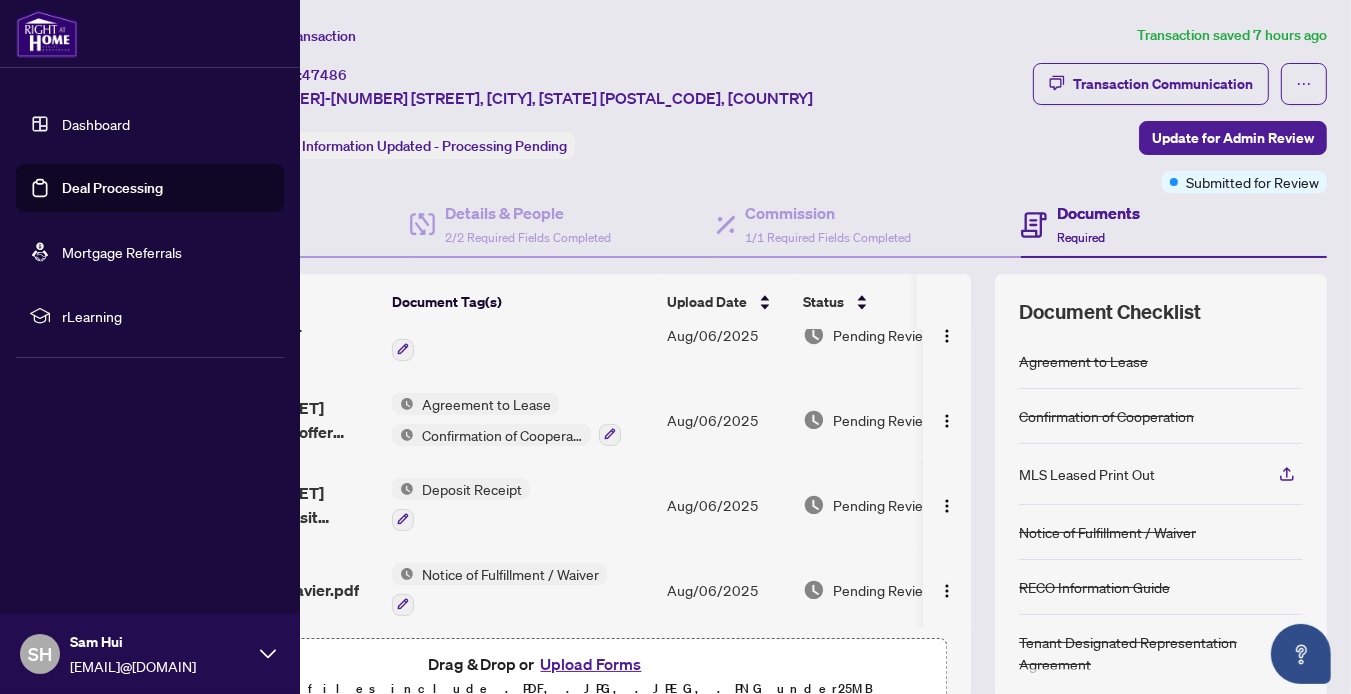 click on "Dashboard" at bounding box center [96, 124] 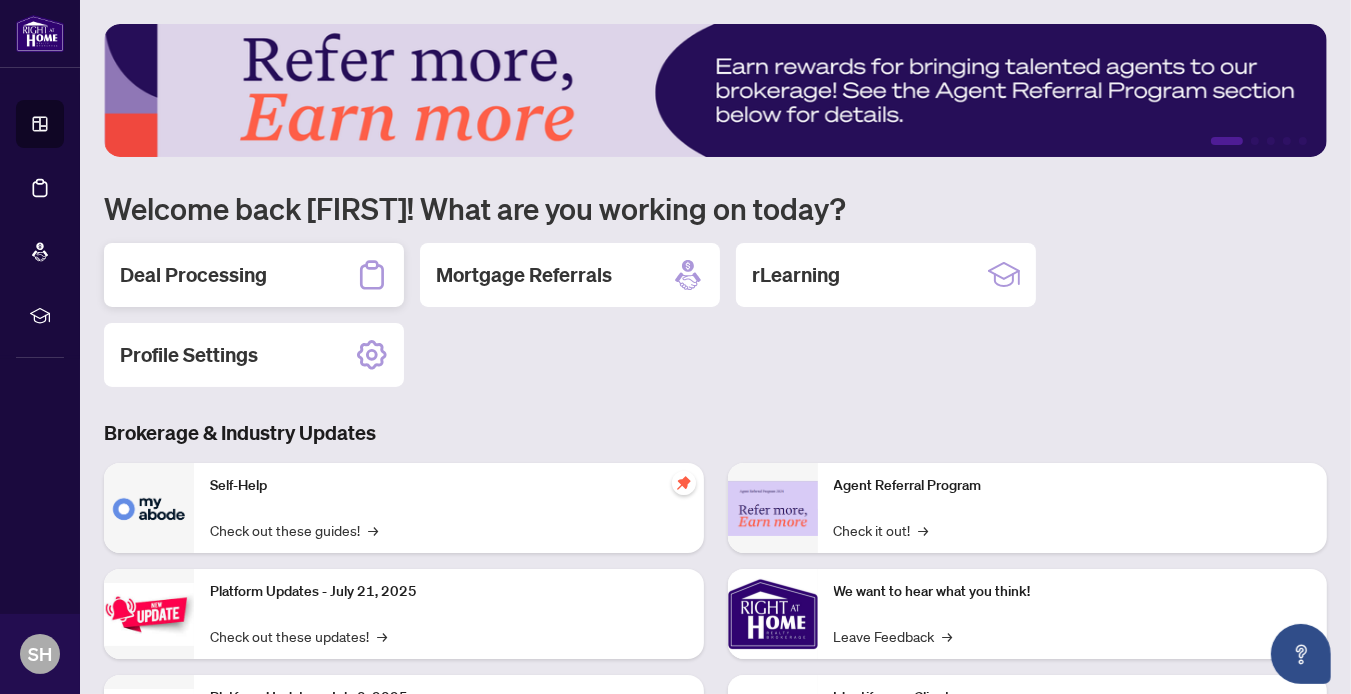 click on "Deal Processing" at bounding box center [193, 275] 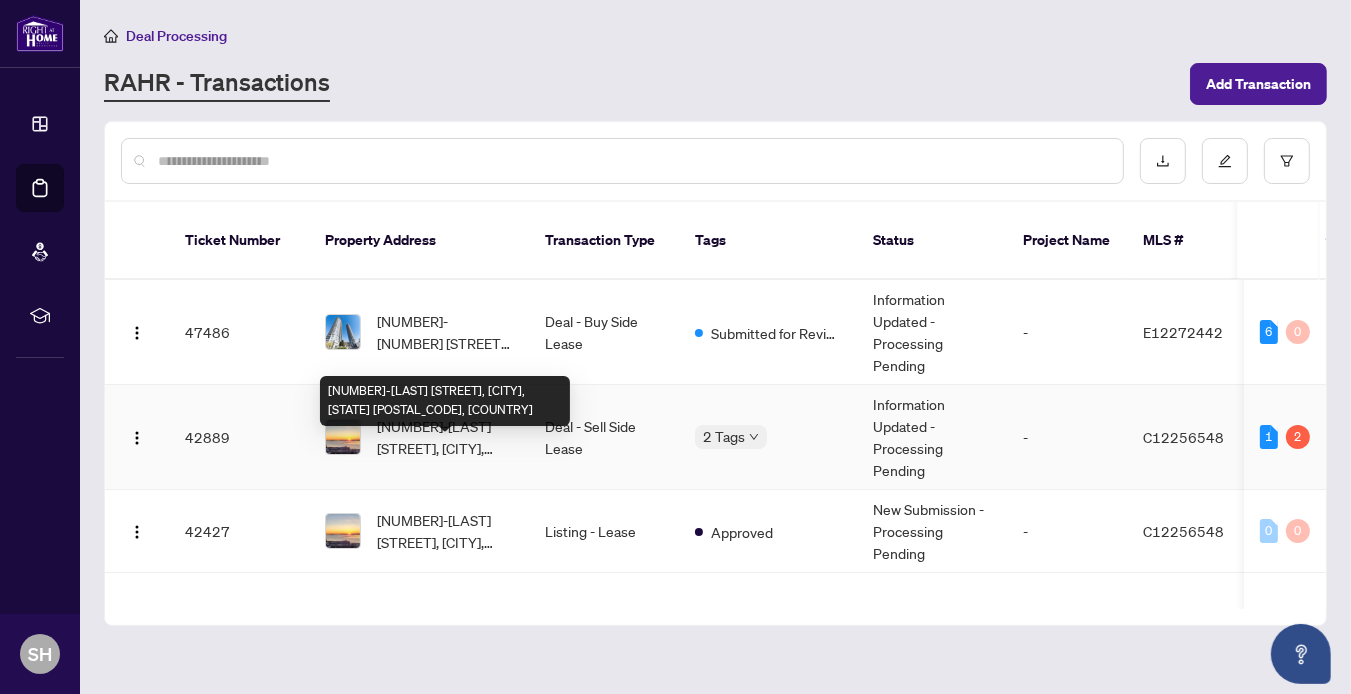 click on "[NUMBER]-[LAST] [STREET], [CITY], [STATE] [POSTAL_CODE], [COUNTRY]" at bounding box center [445, 437] 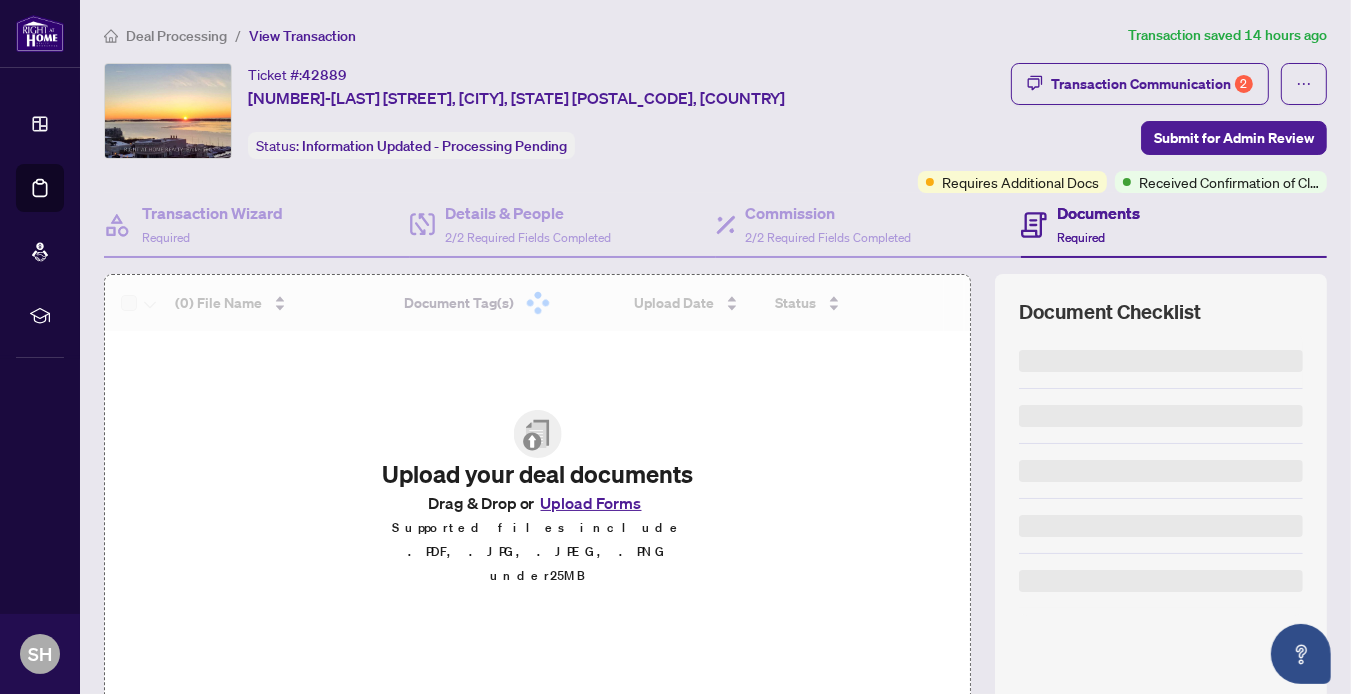 scroll, scrollTop: 0, scrollLeft: 0, axis: both 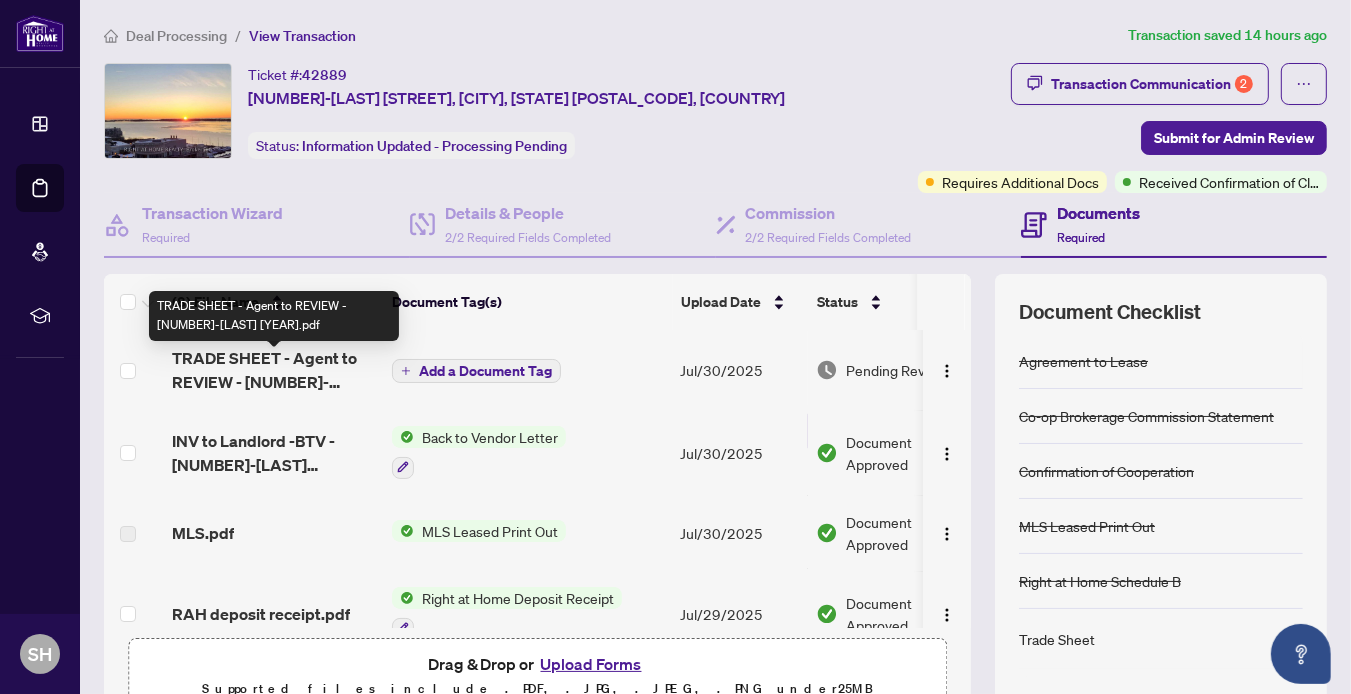 click on "TRADE SHEET - Agent to REVIEW - [NUMBER]-[LAST] [YEAR].pdf" at bounding box center [274, 370] 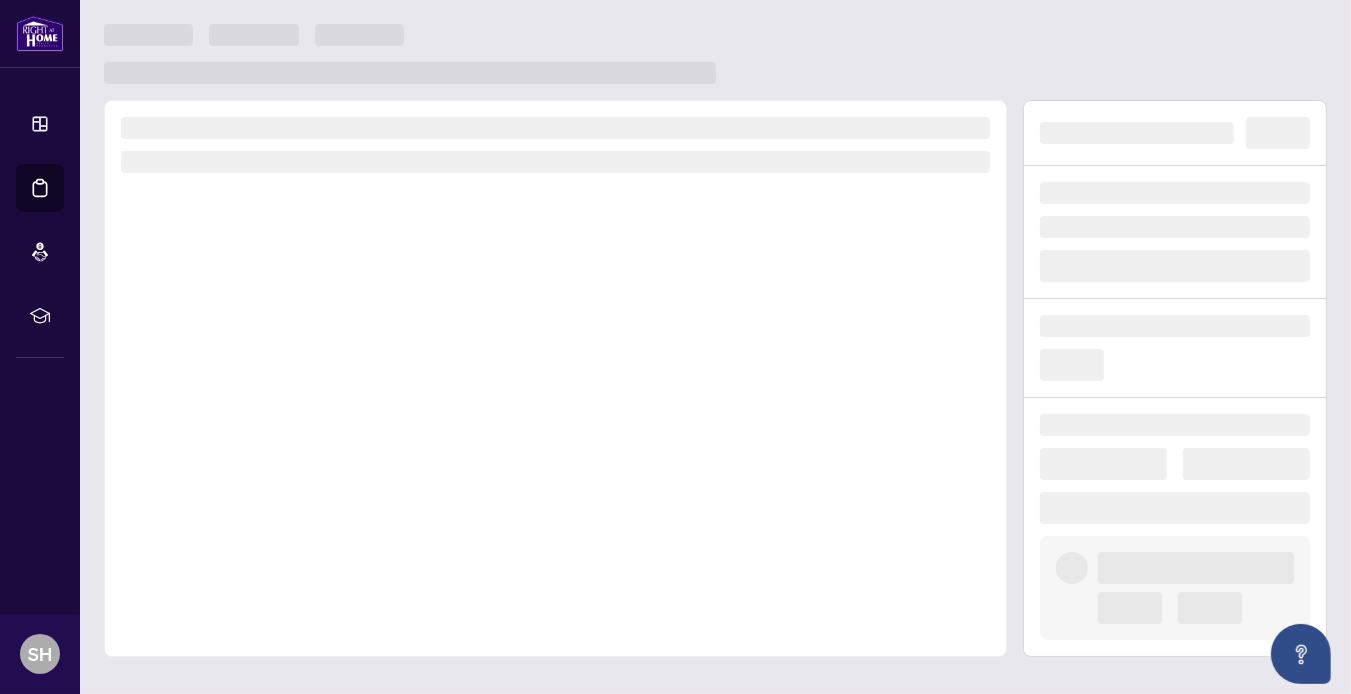 scroll, scrollTop: 0, scrollLeft: 0, axis: both 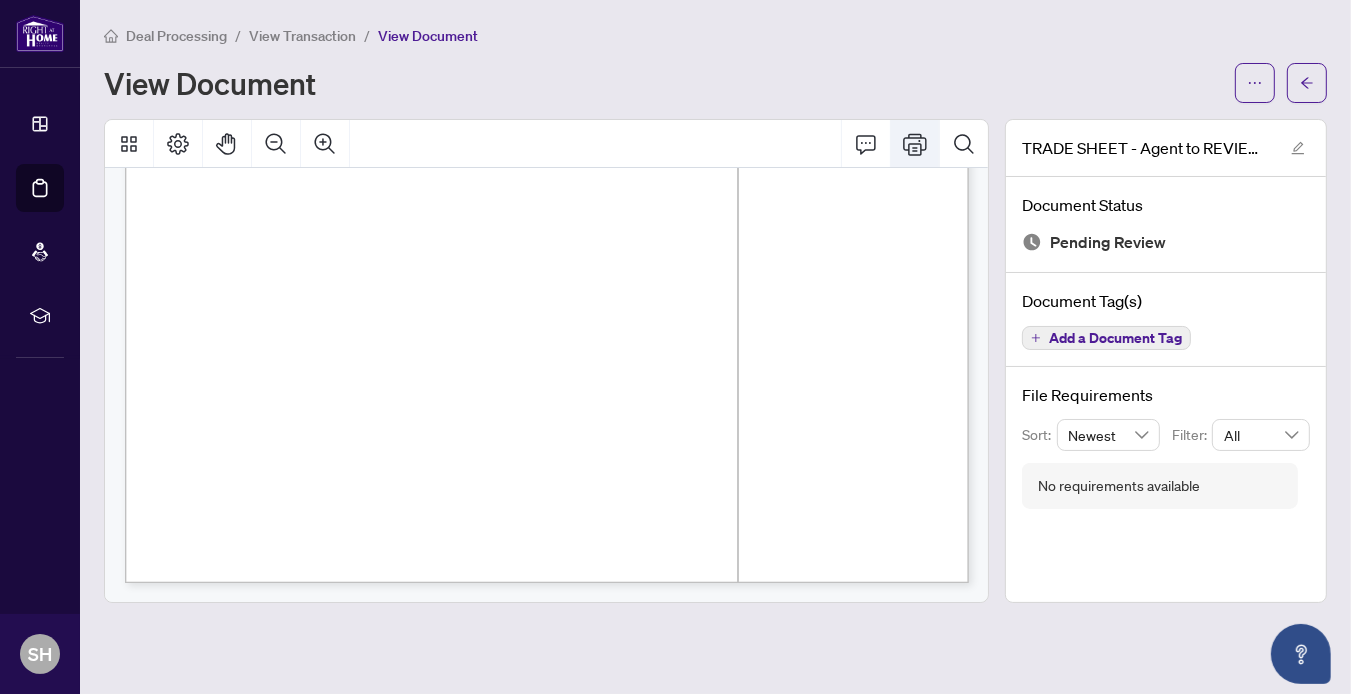 click 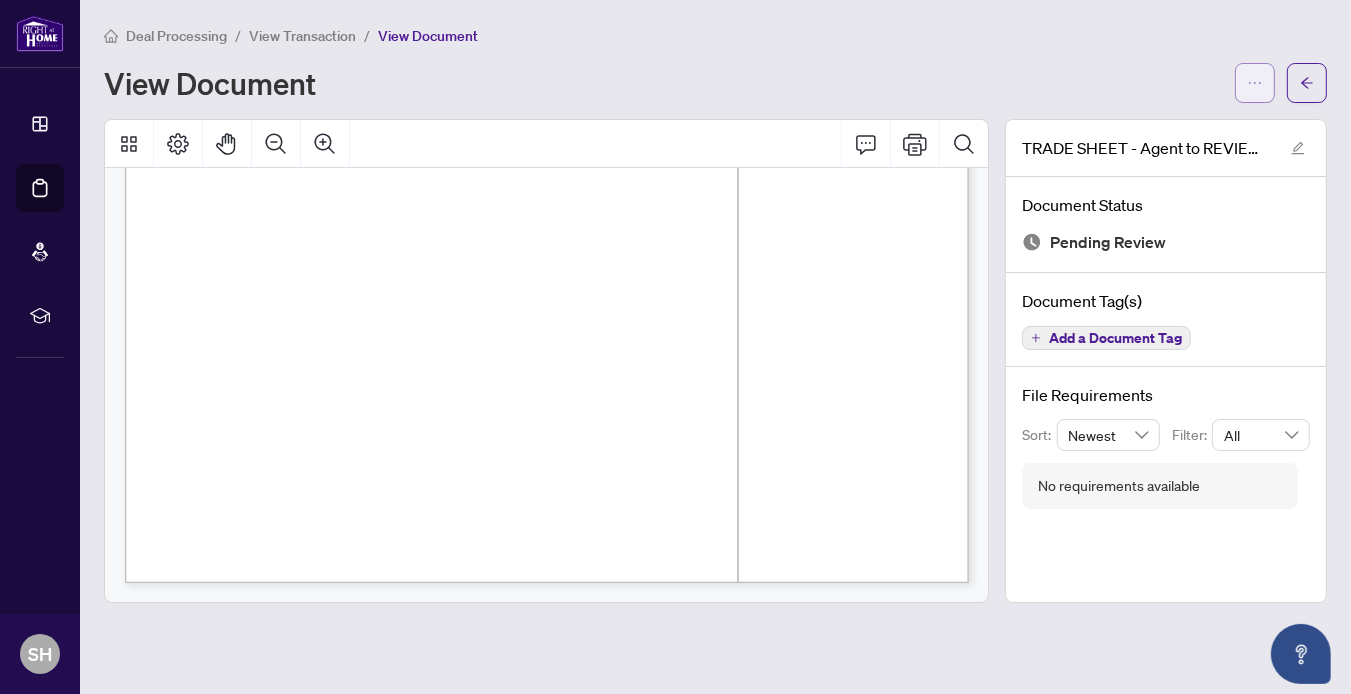 click 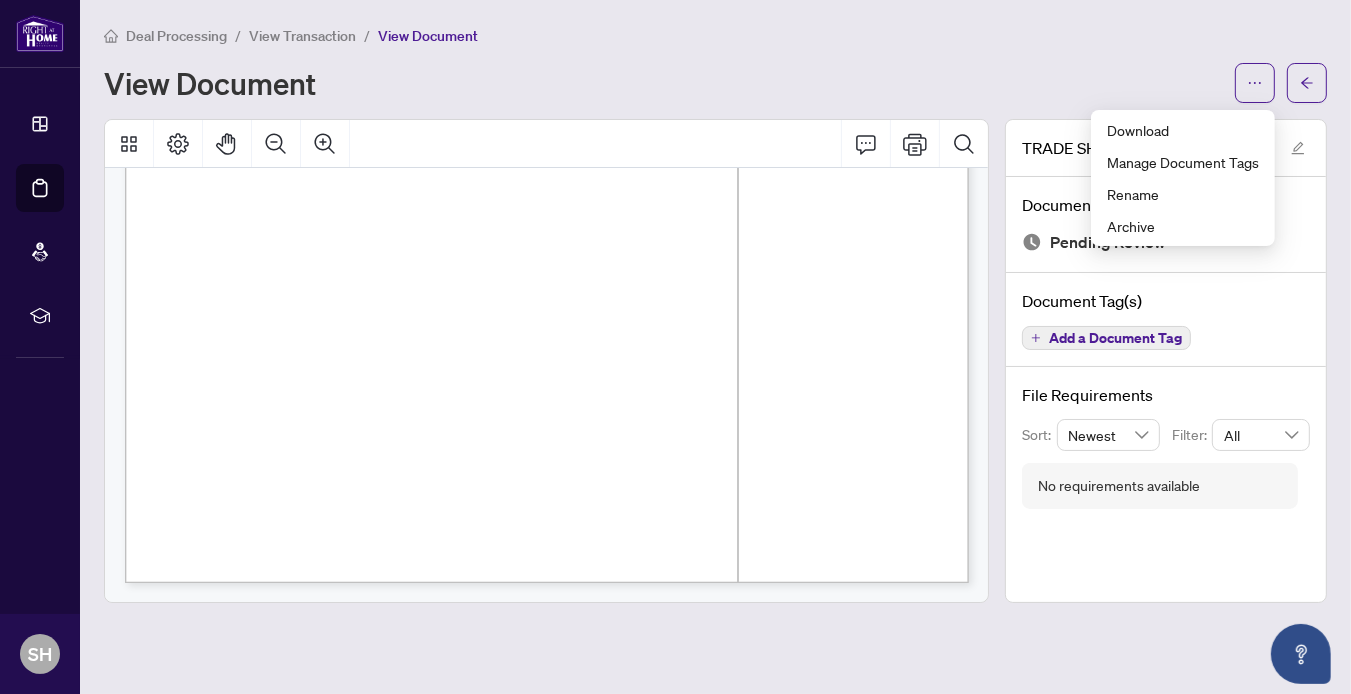 click on "View Document" at bounding box center (663, 83) 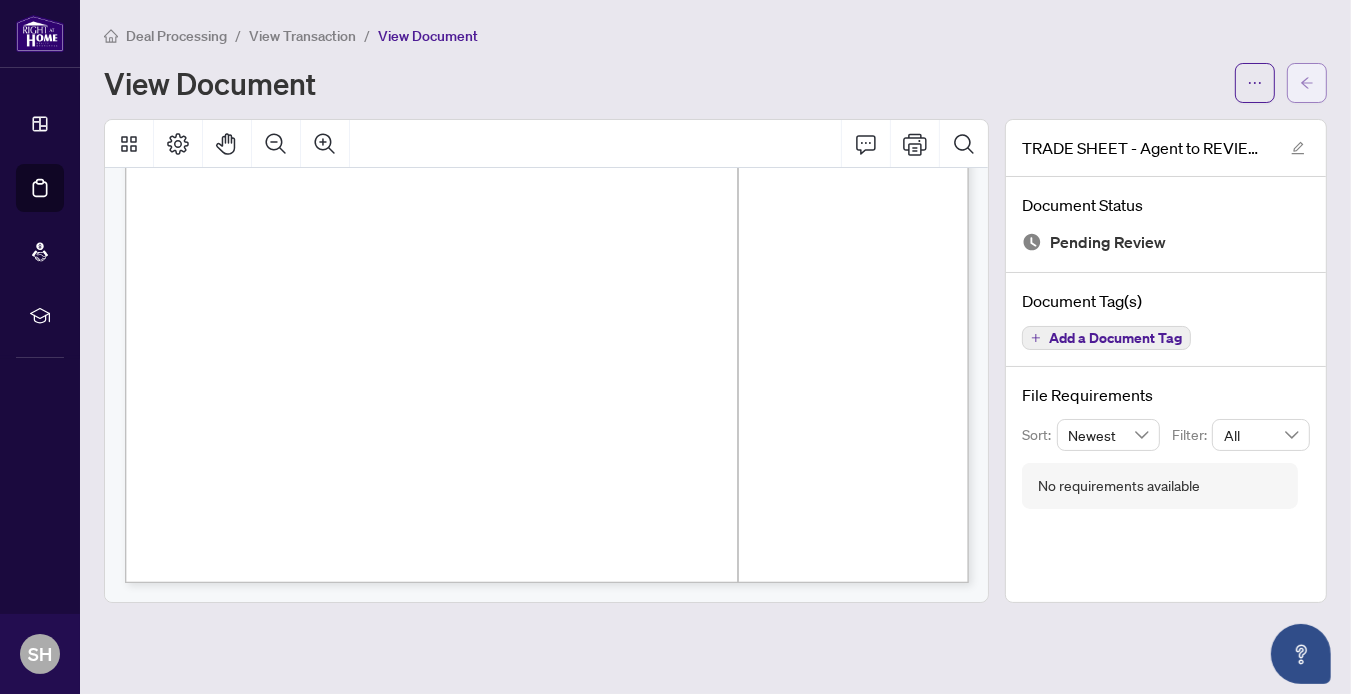 click at bounding box center (1307, 83) 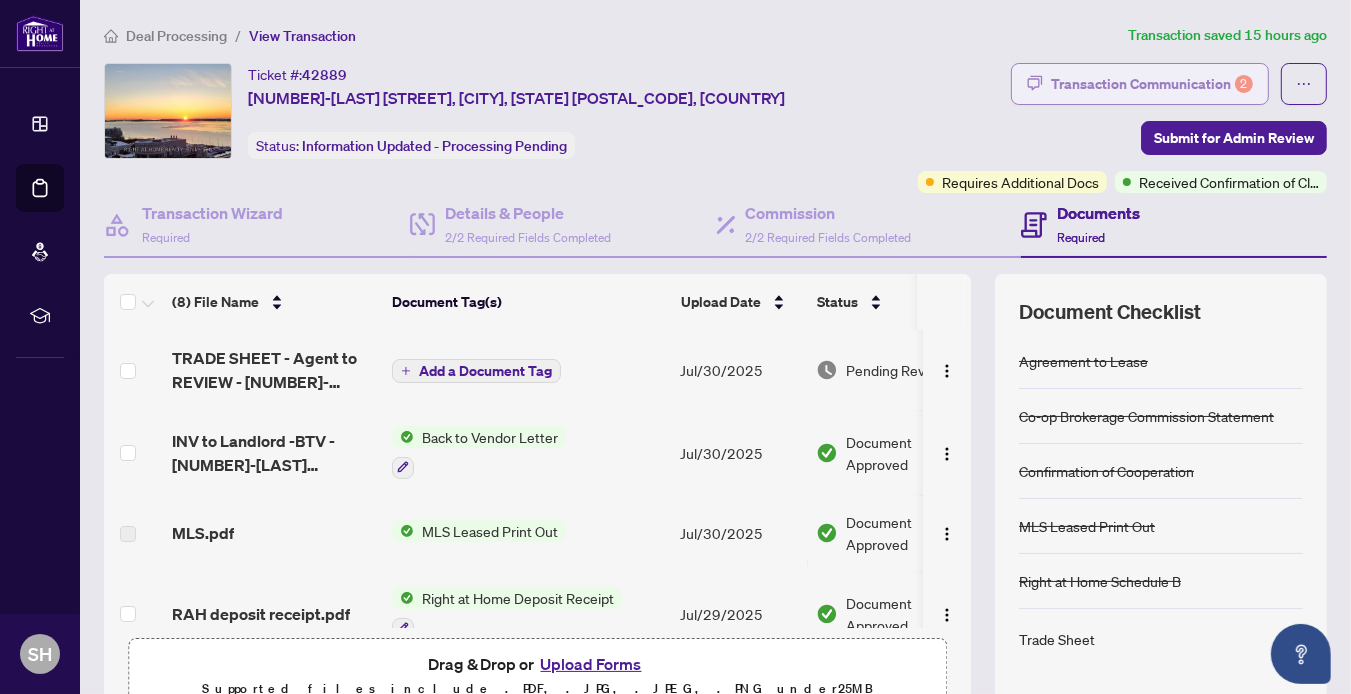 click on "Transaction Communication 2" at bounding box center [1152, 84] 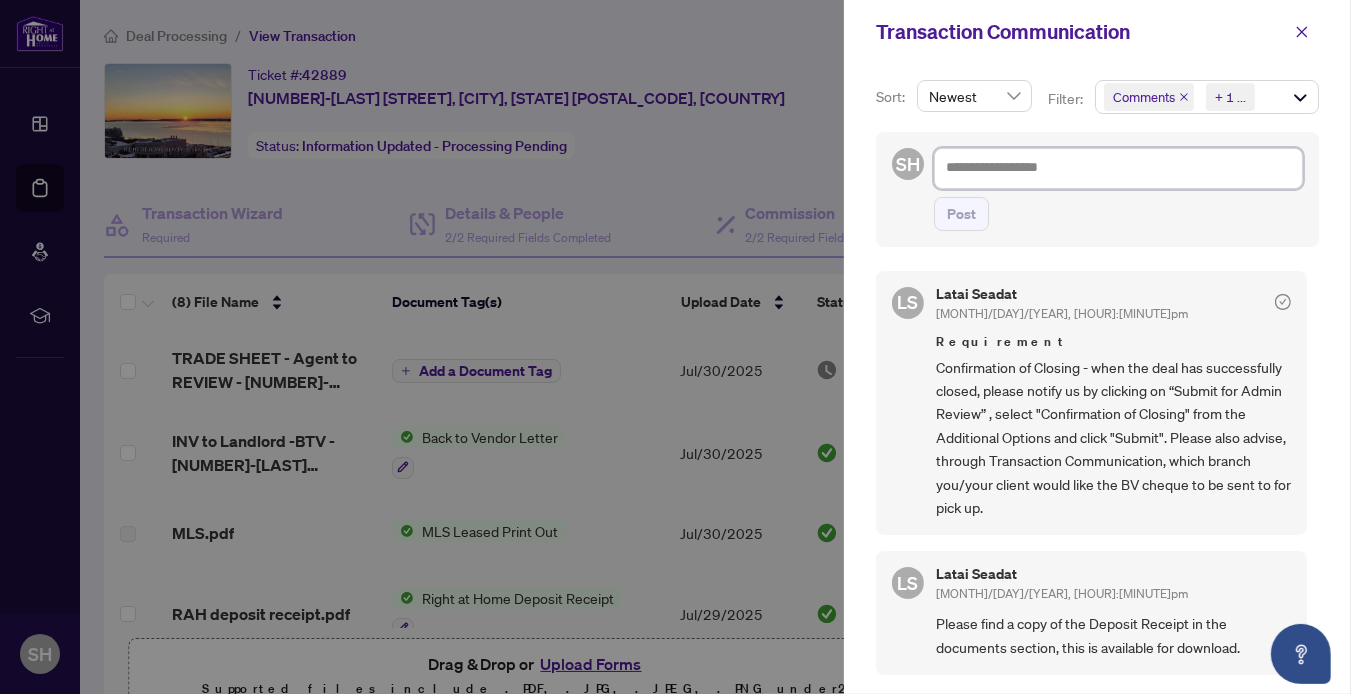 click at bounding box center (1118, 168) 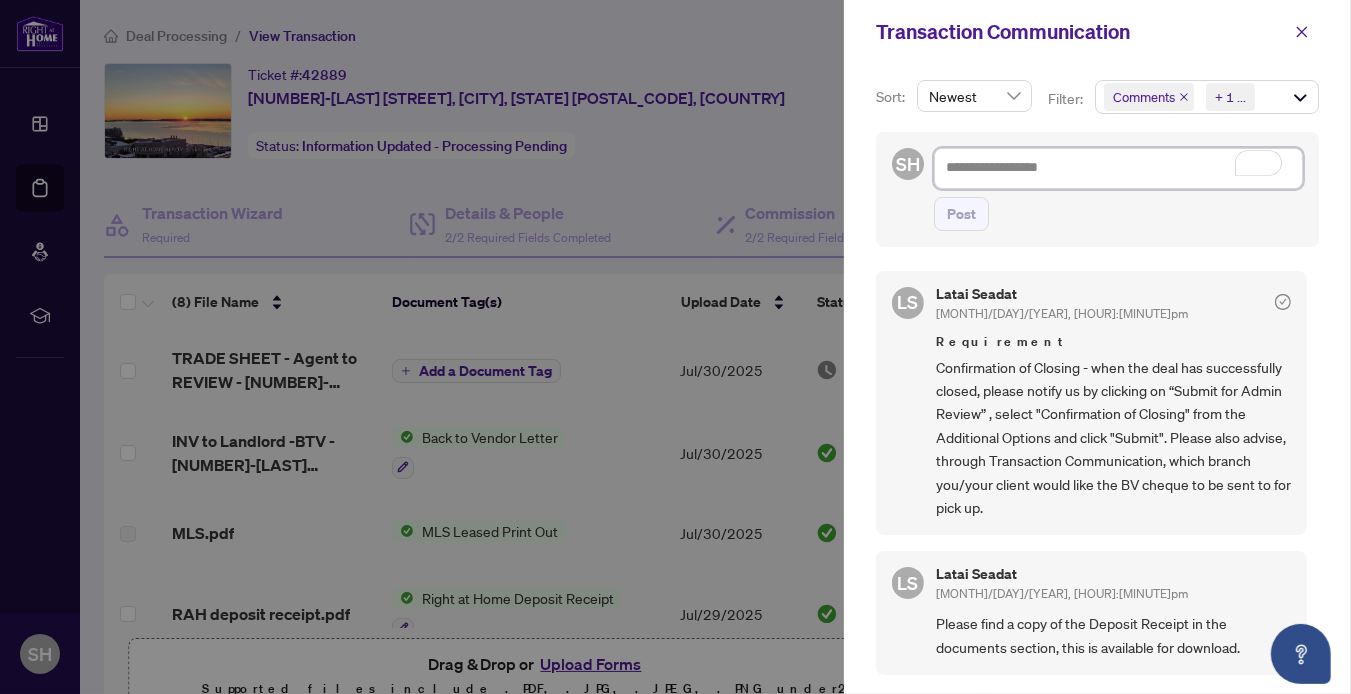 type on "*" 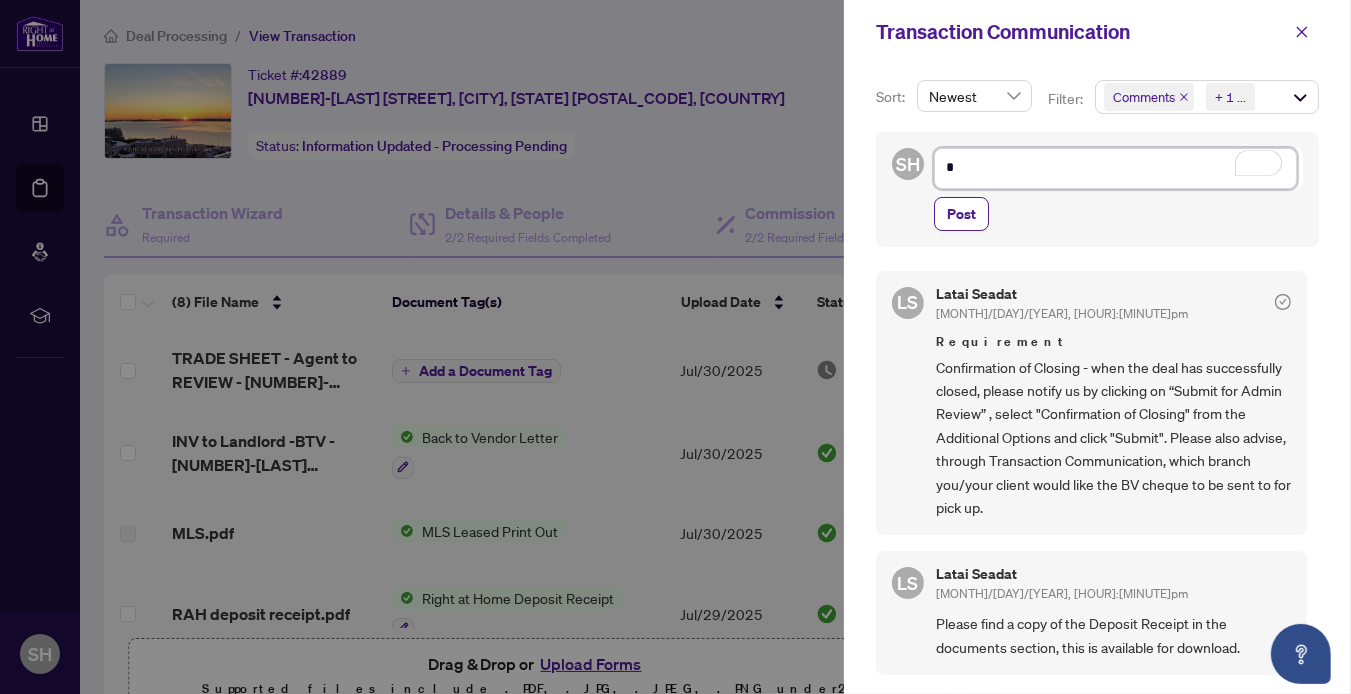 type on "**" 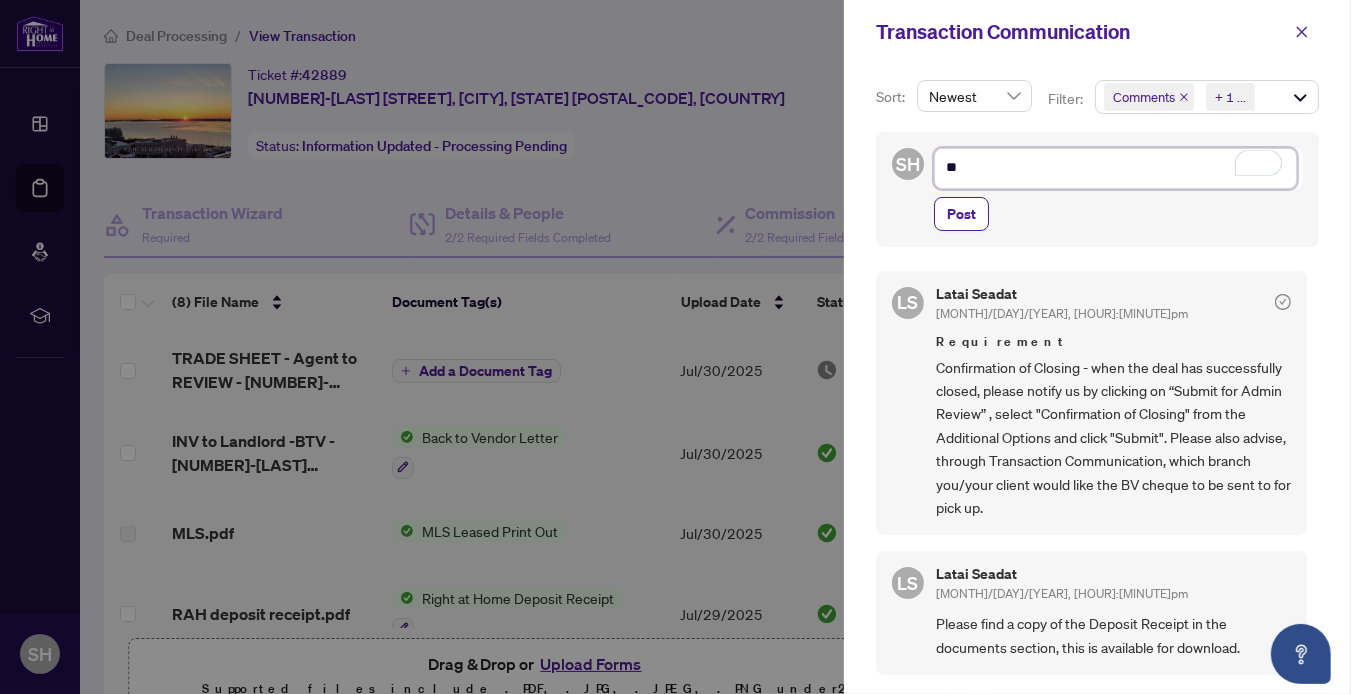 type on "***" 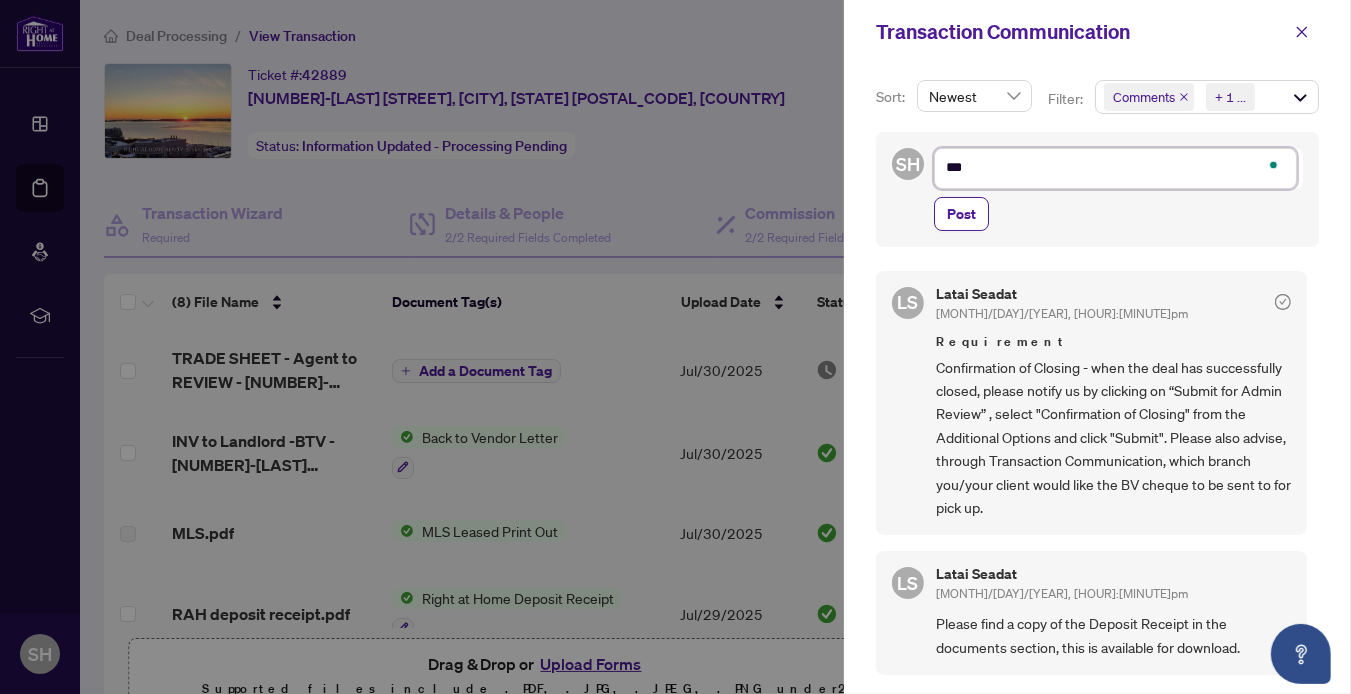 type on "****" 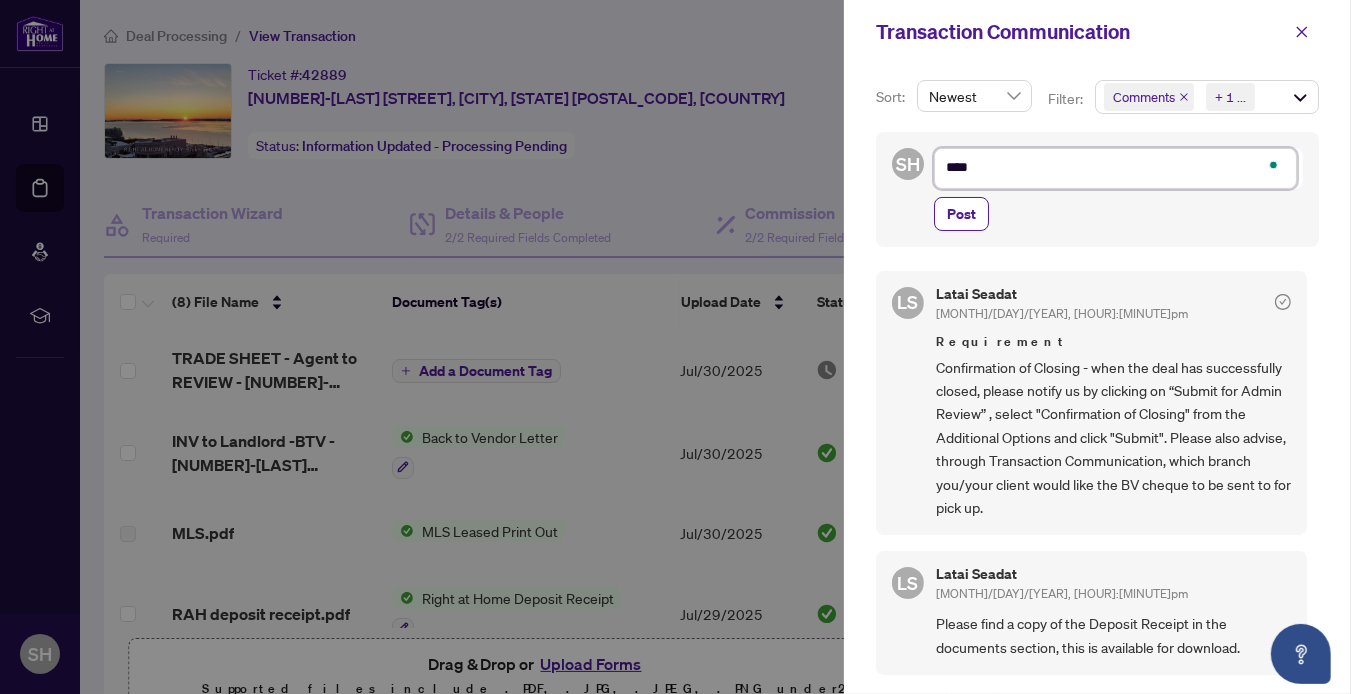 type on "*****" 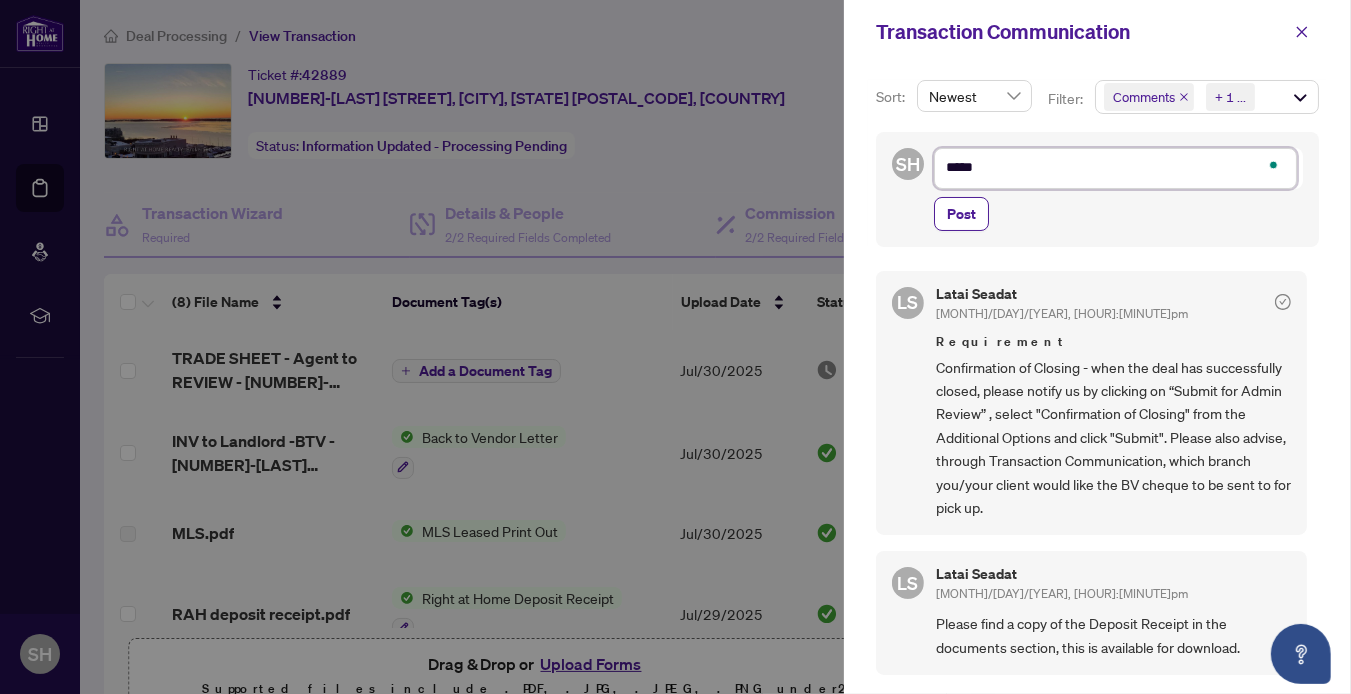 type on "******" 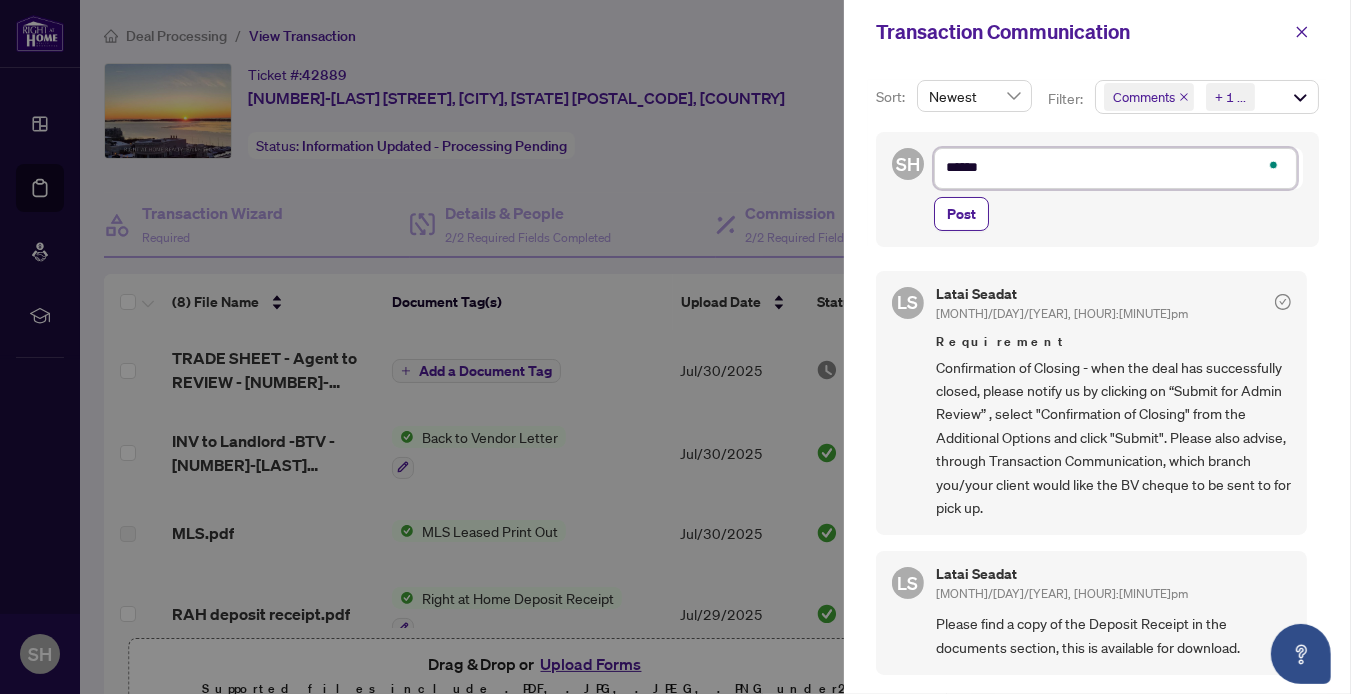 type on "******" 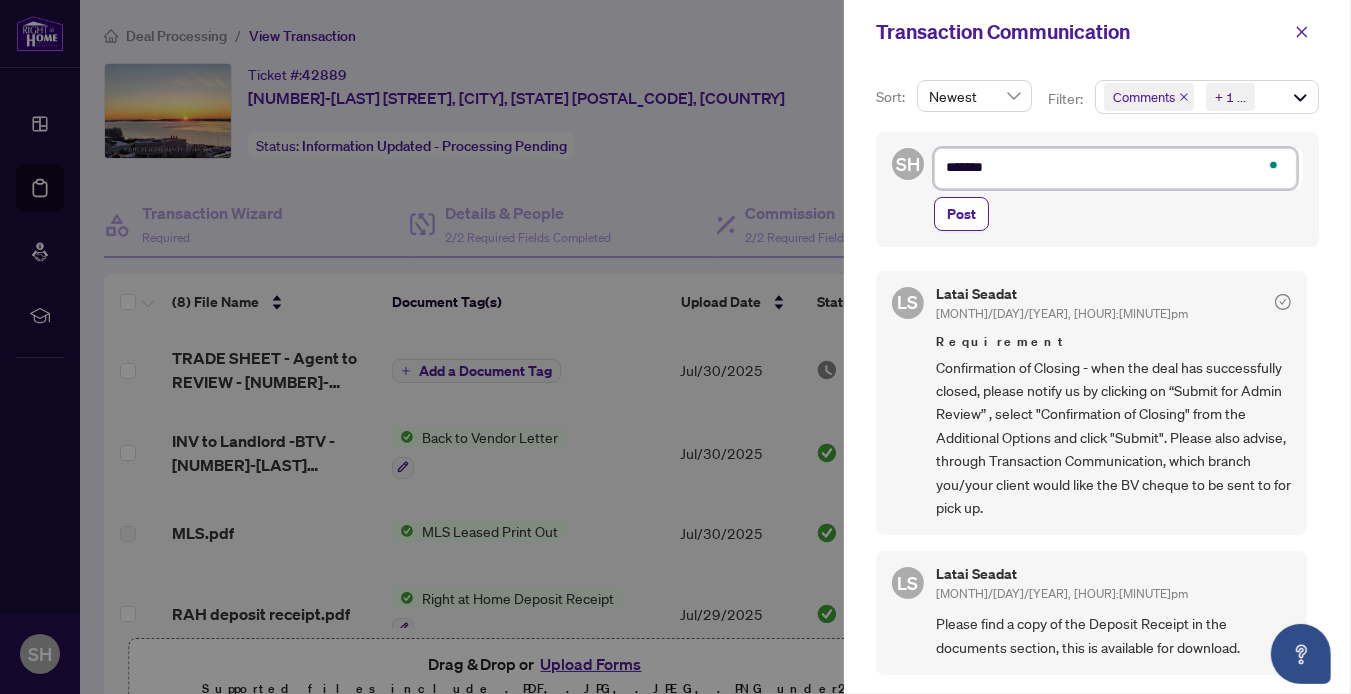 type on "********" 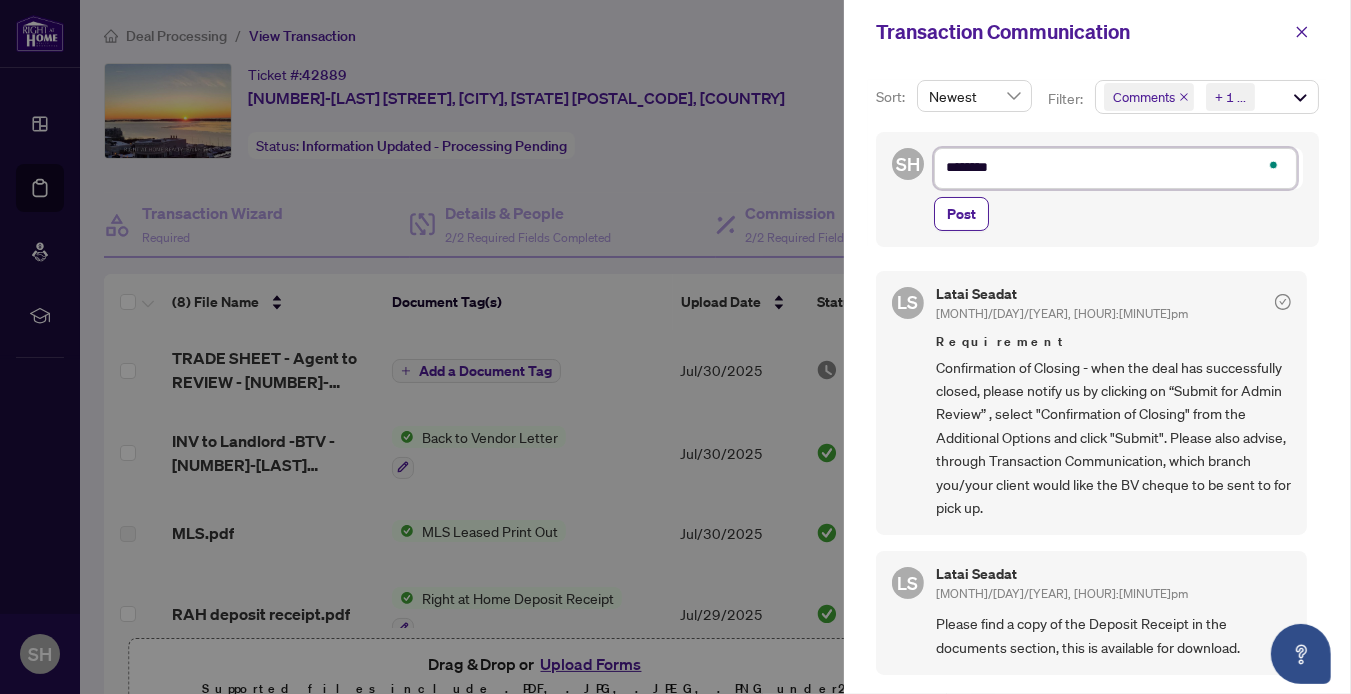 type on "*********" 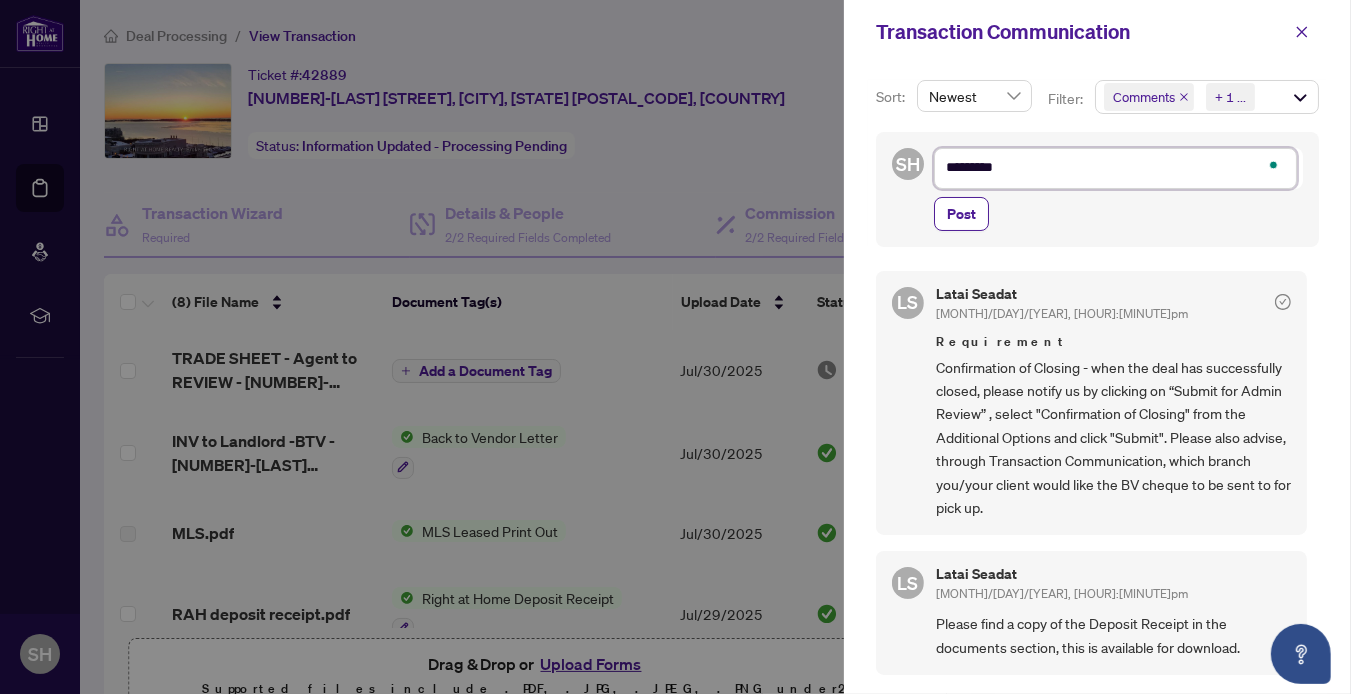 type on "**********" 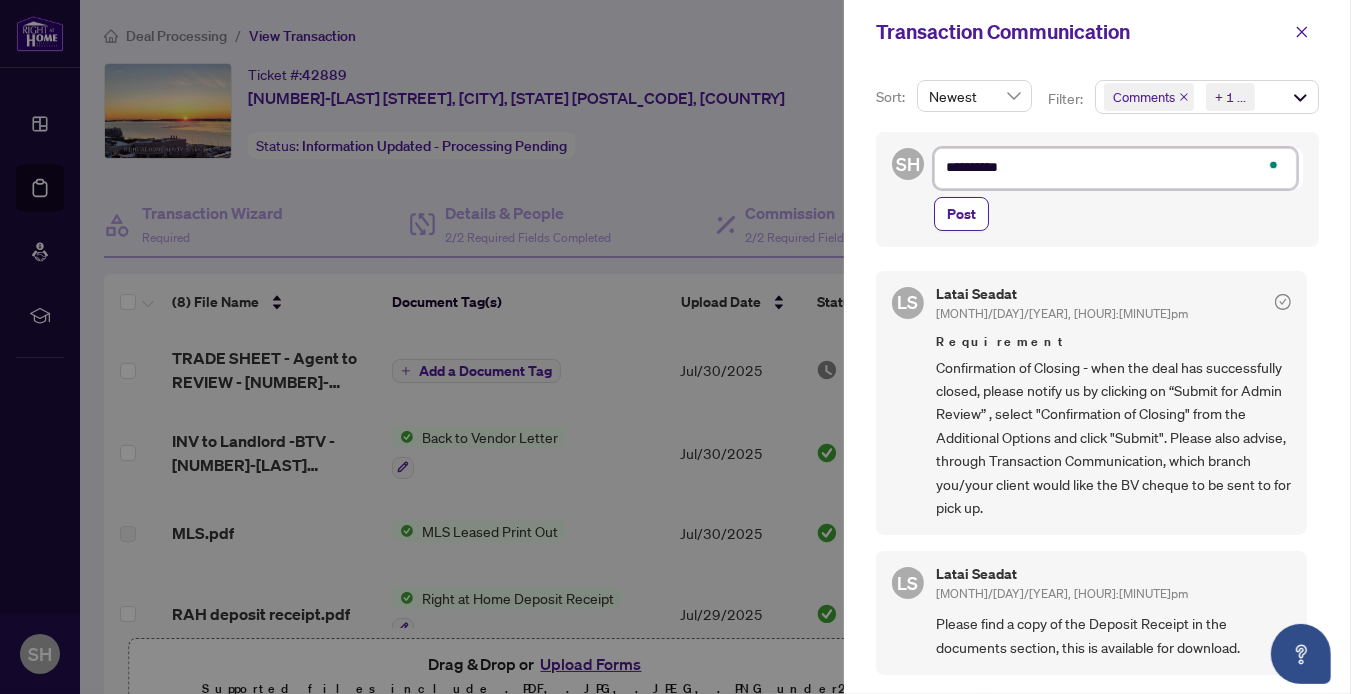 type on "**********" 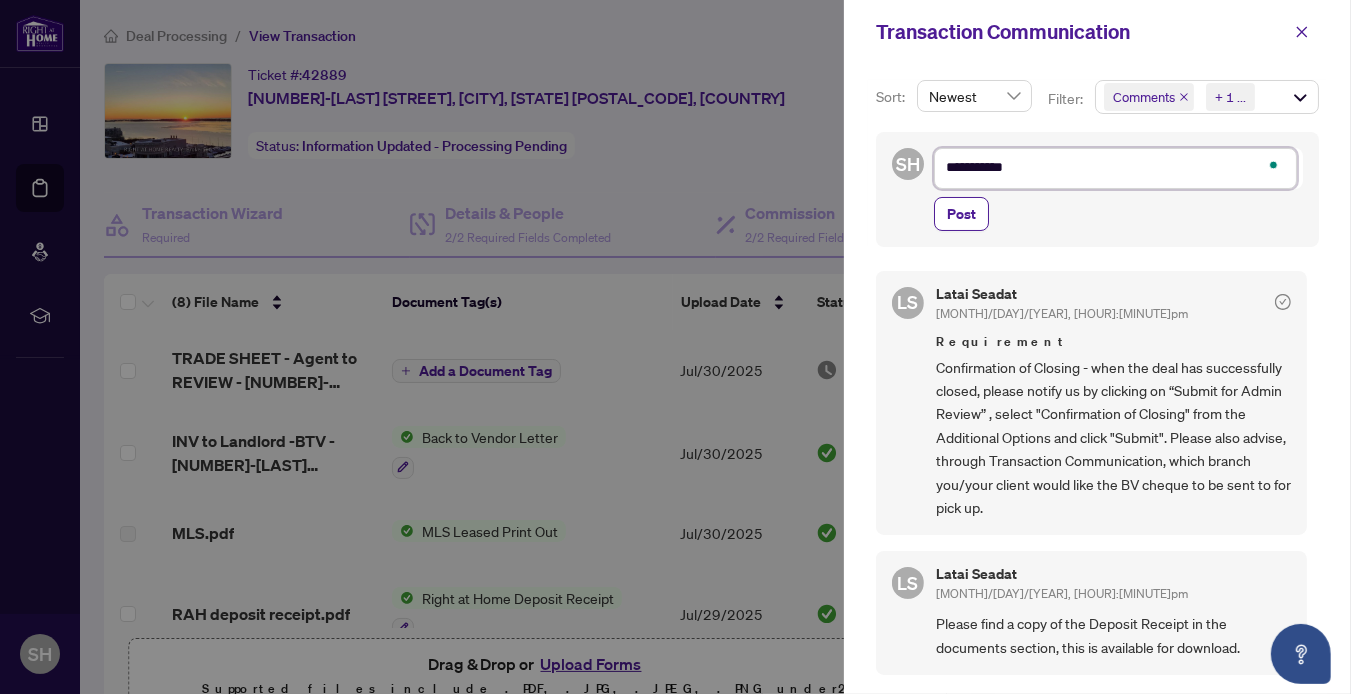 type on "**********" 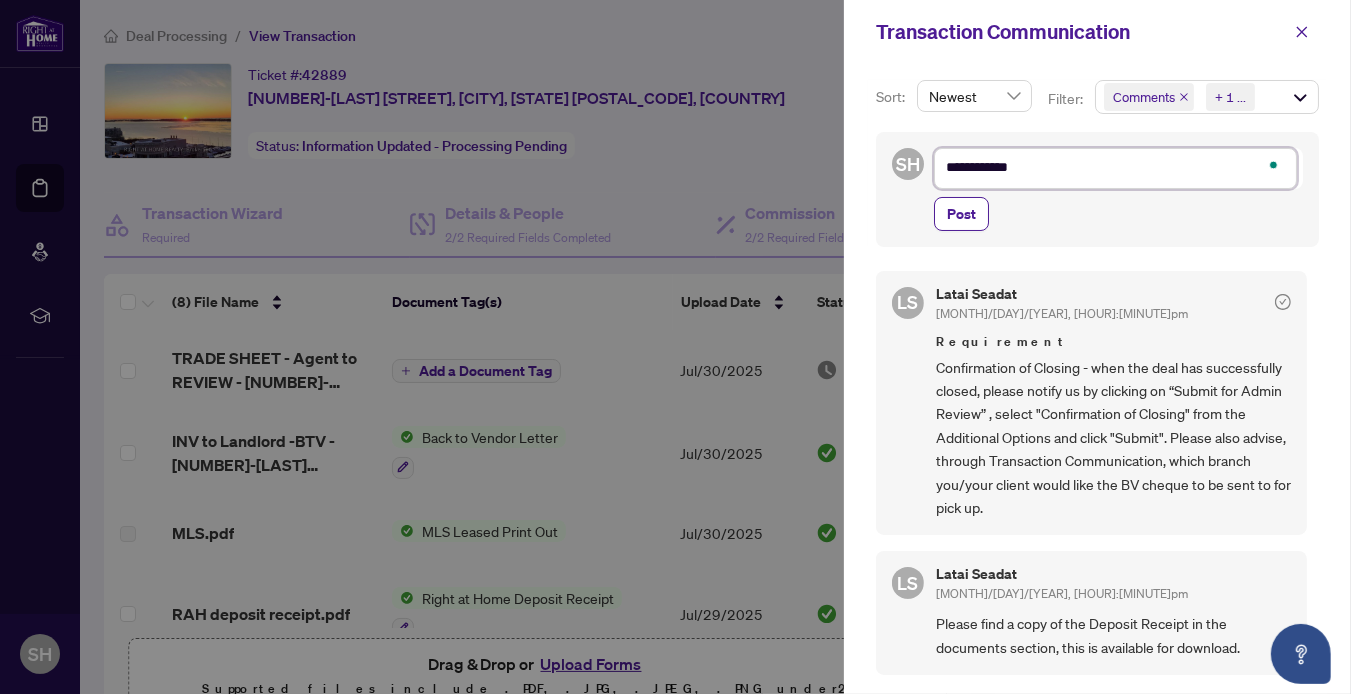 type on "**********" 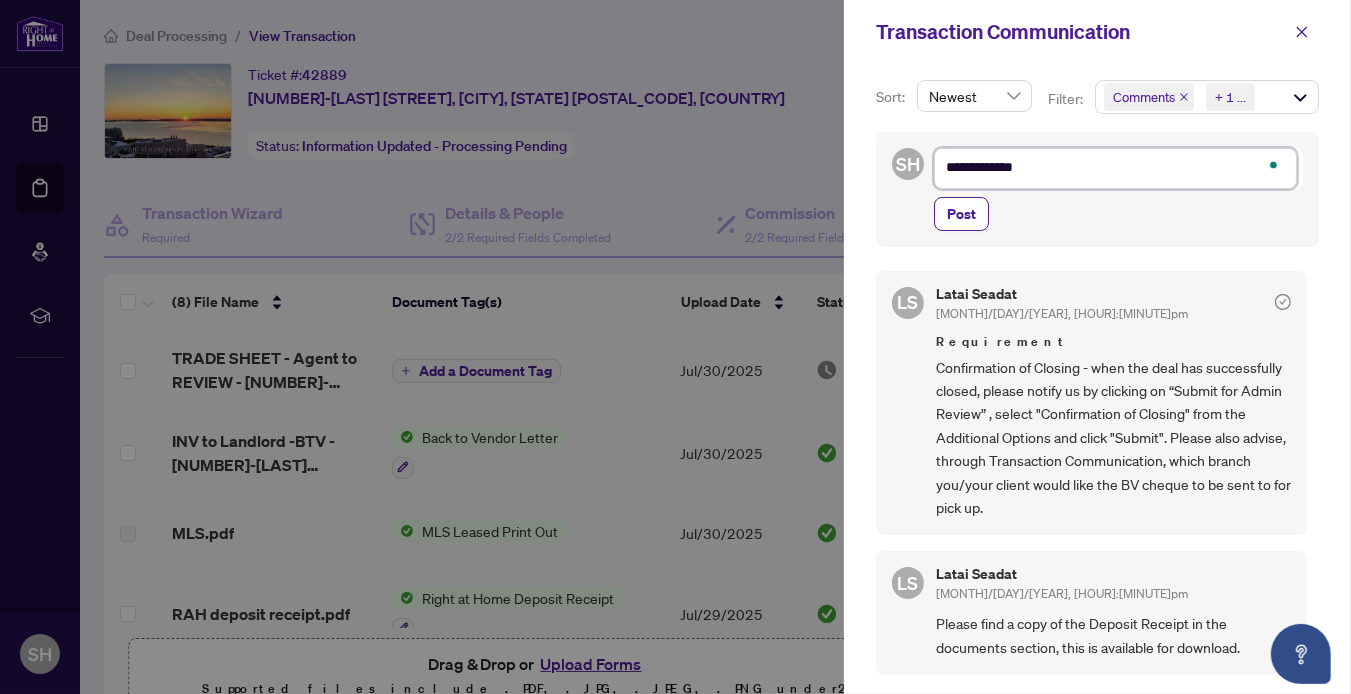 type on "**********" 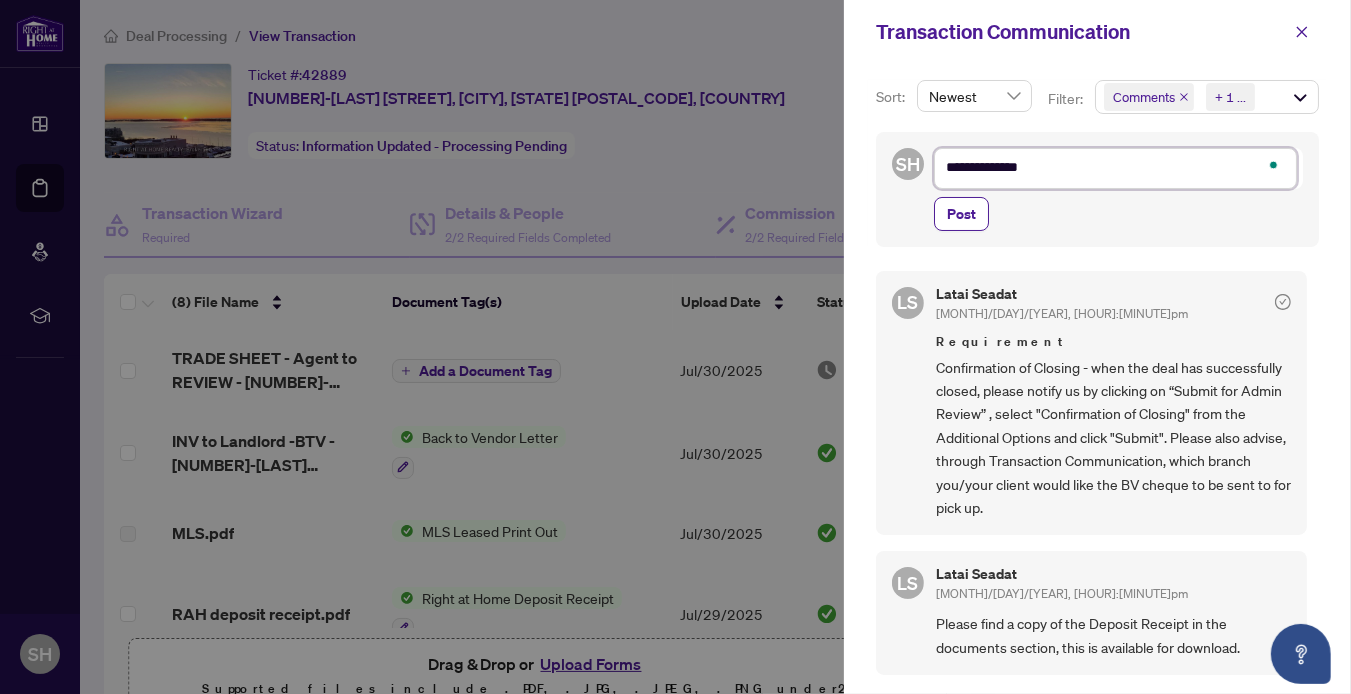 type on "**********" 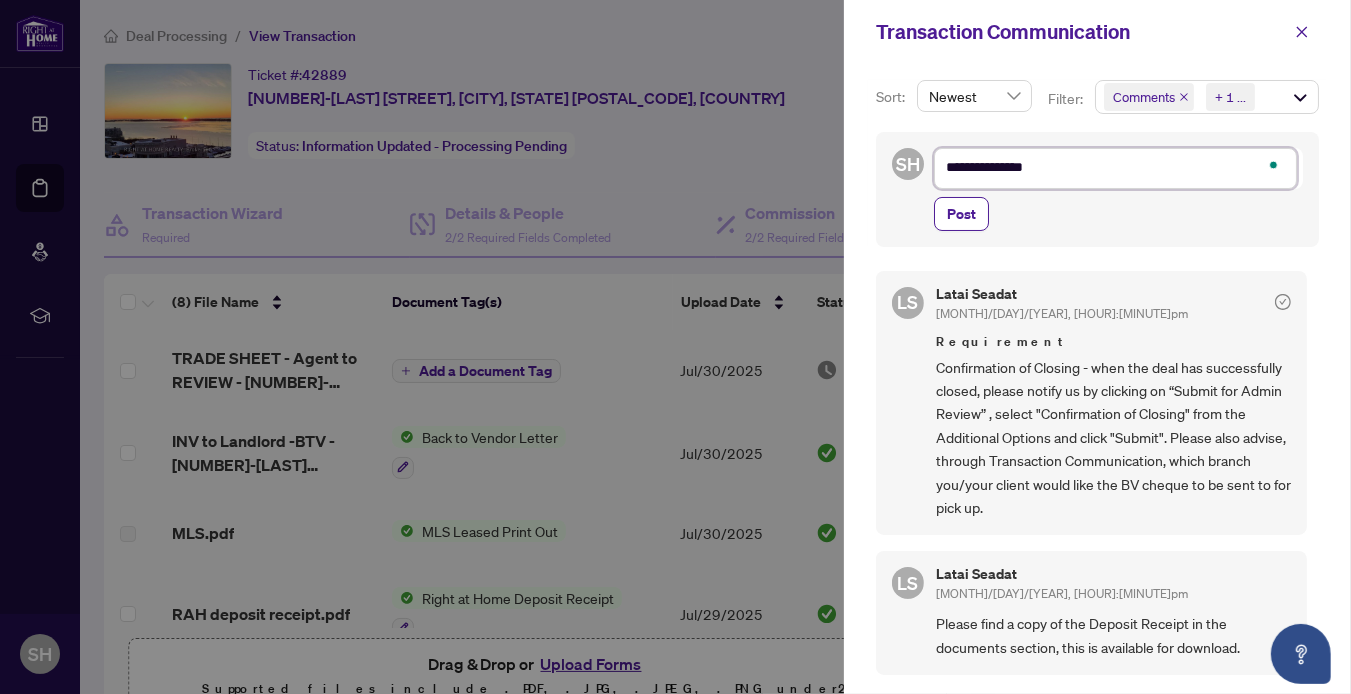 type on "**********" 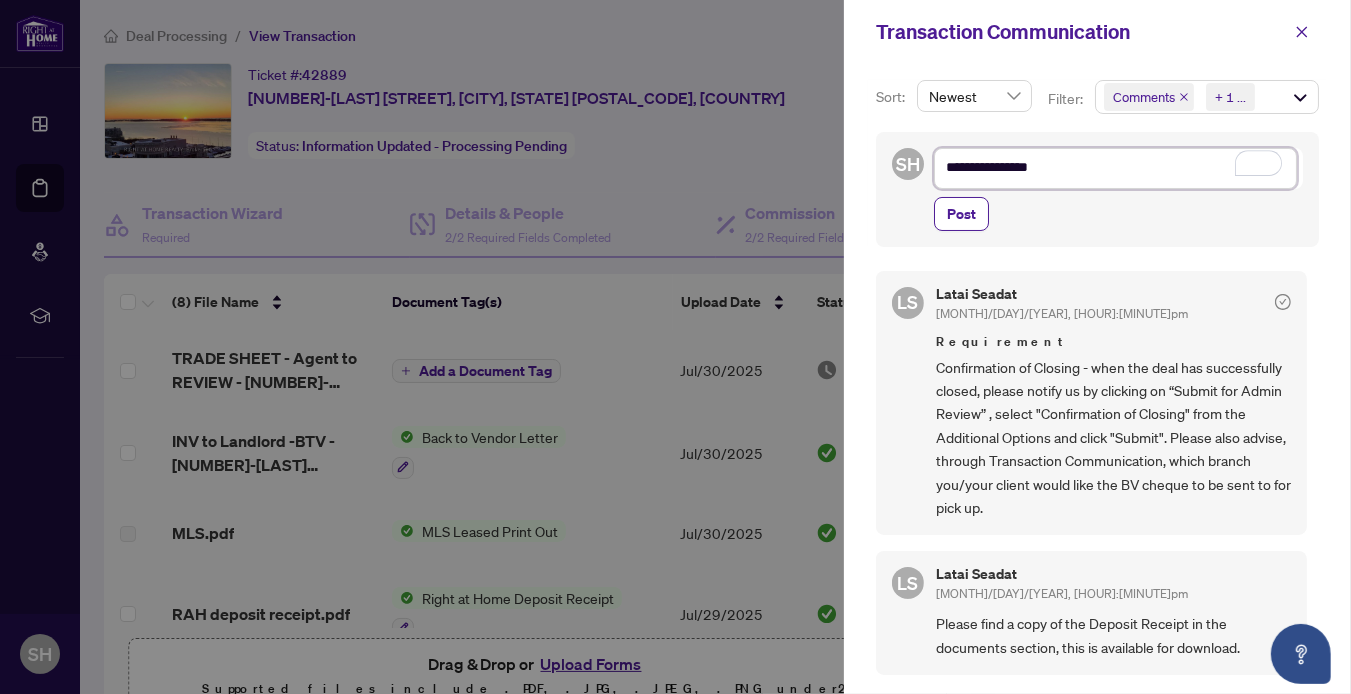 type on "**********" 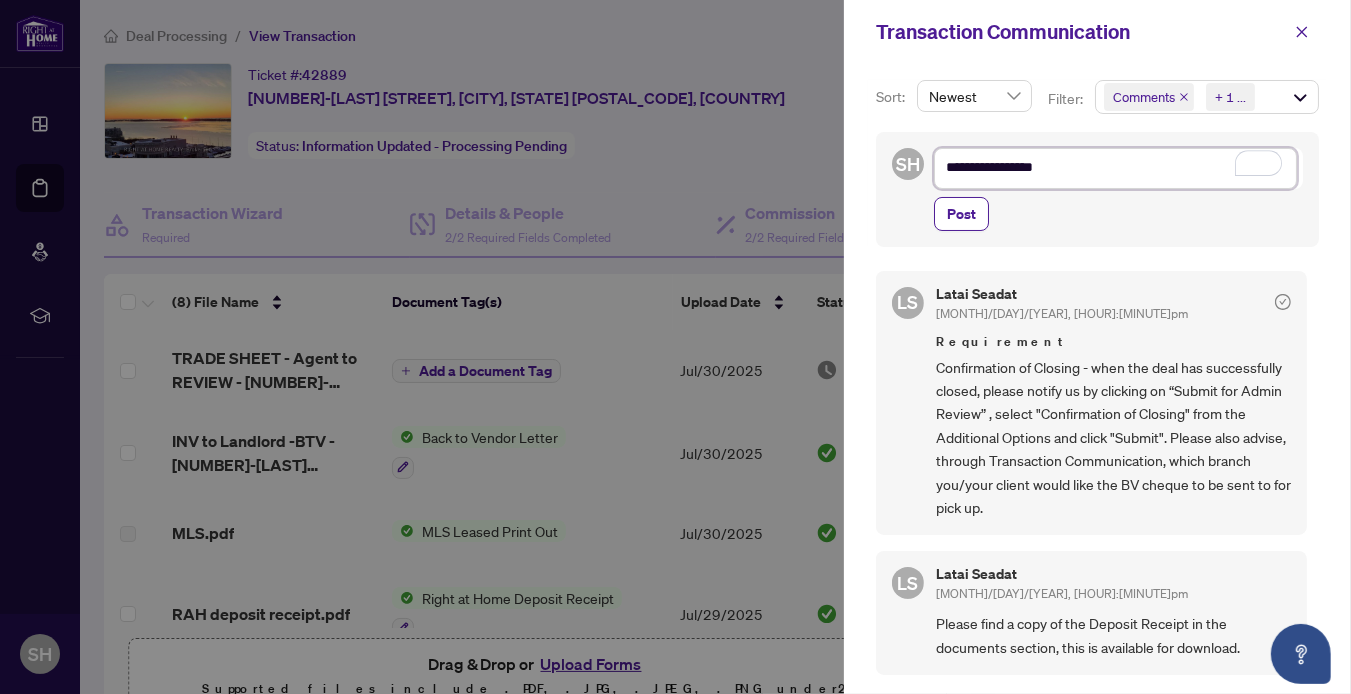 type on "**********" 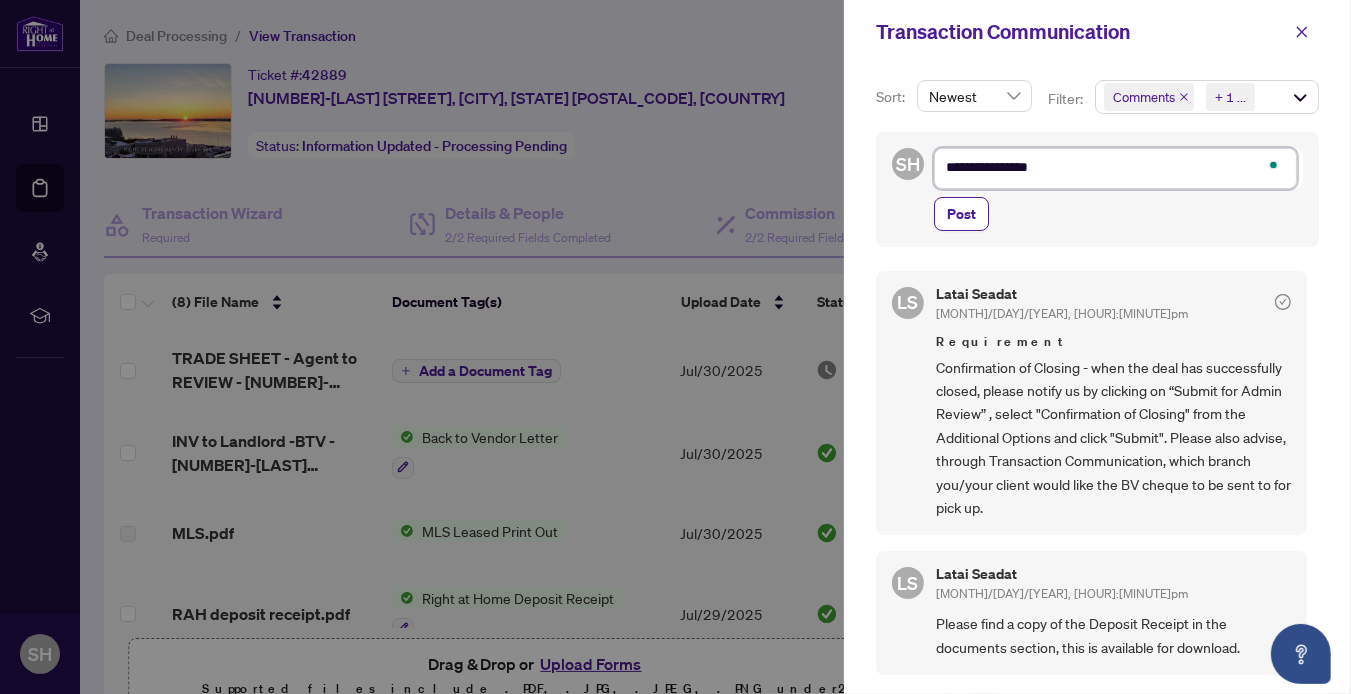 type on "**********" 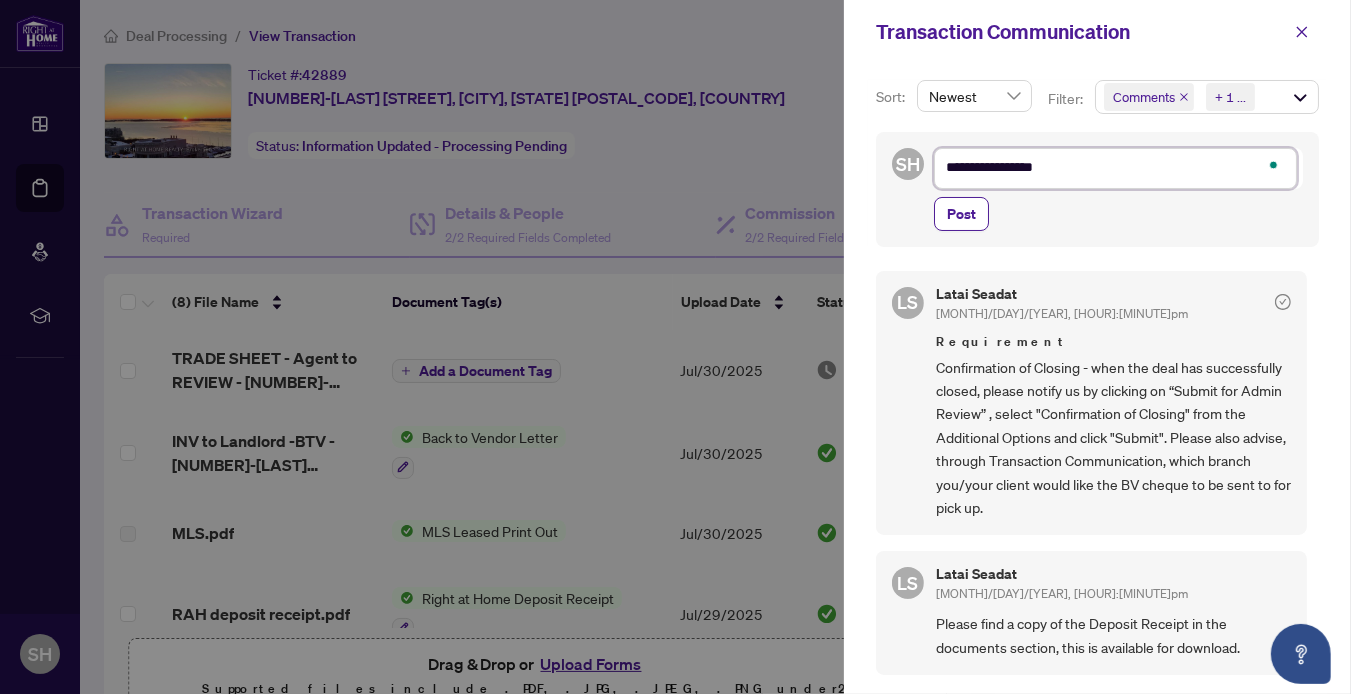 type on "**********" 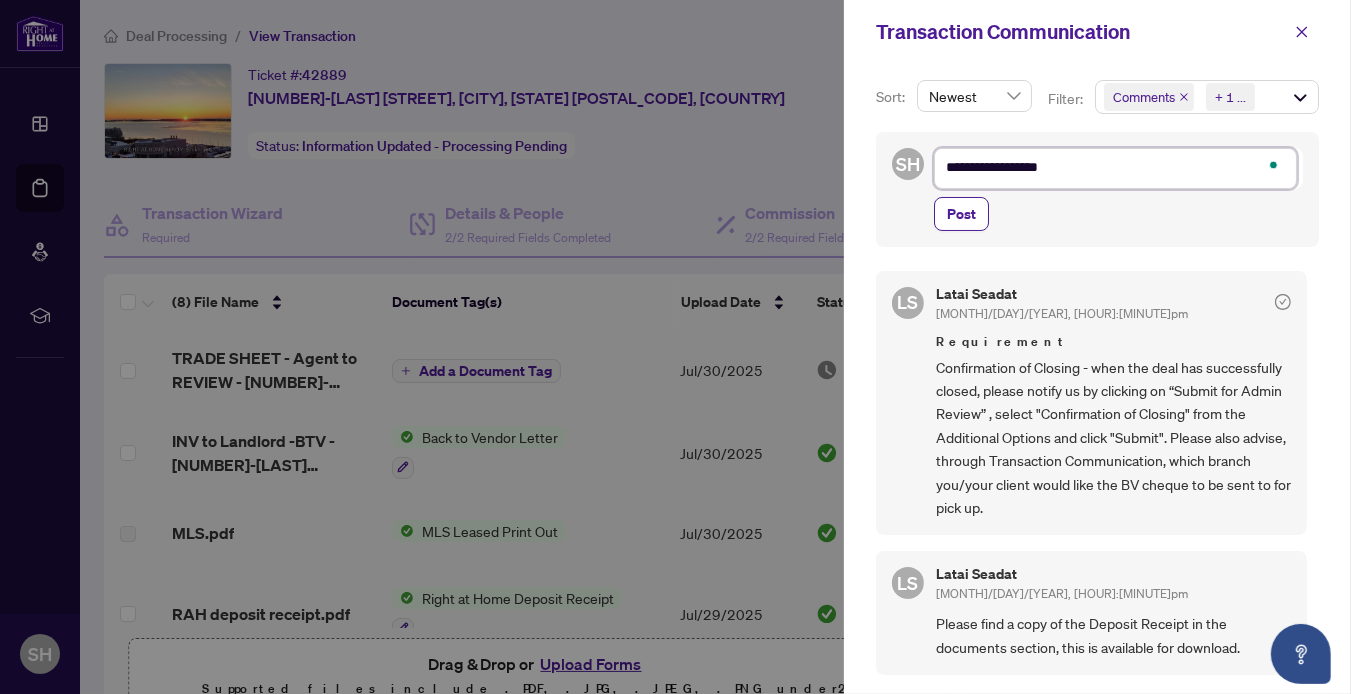 type on "**********" 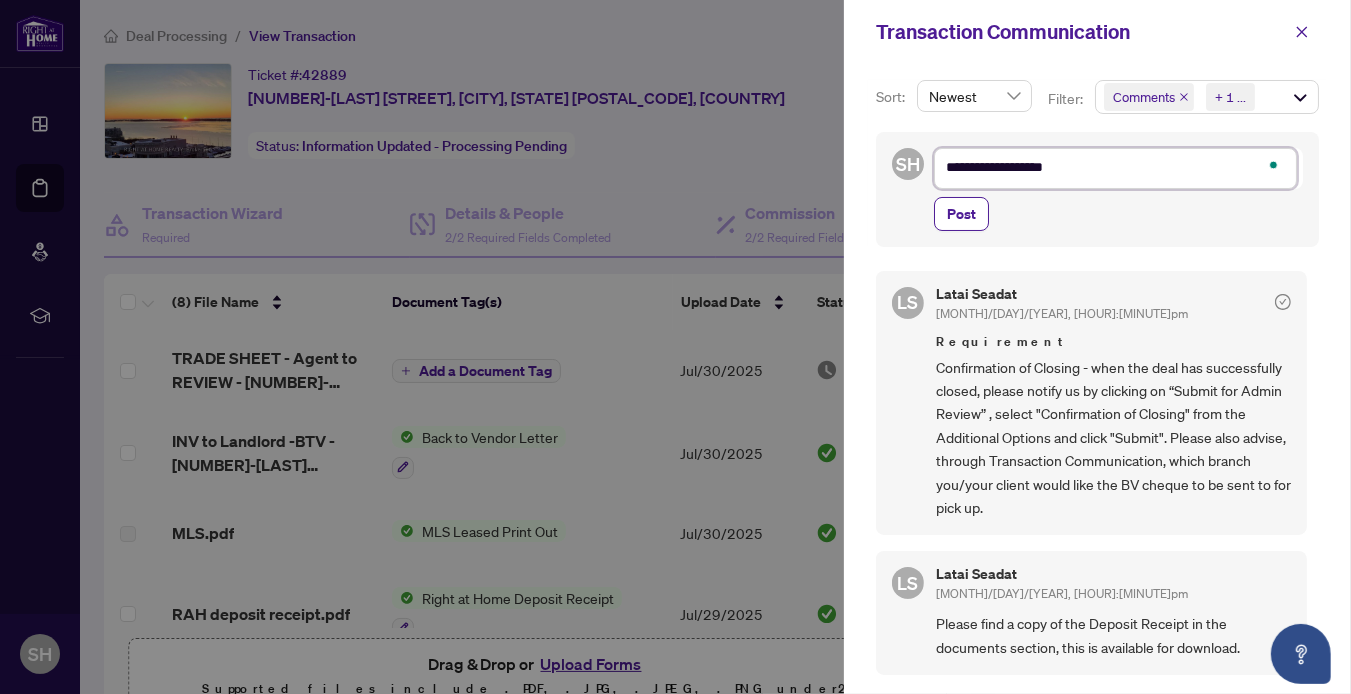 type on "**********" 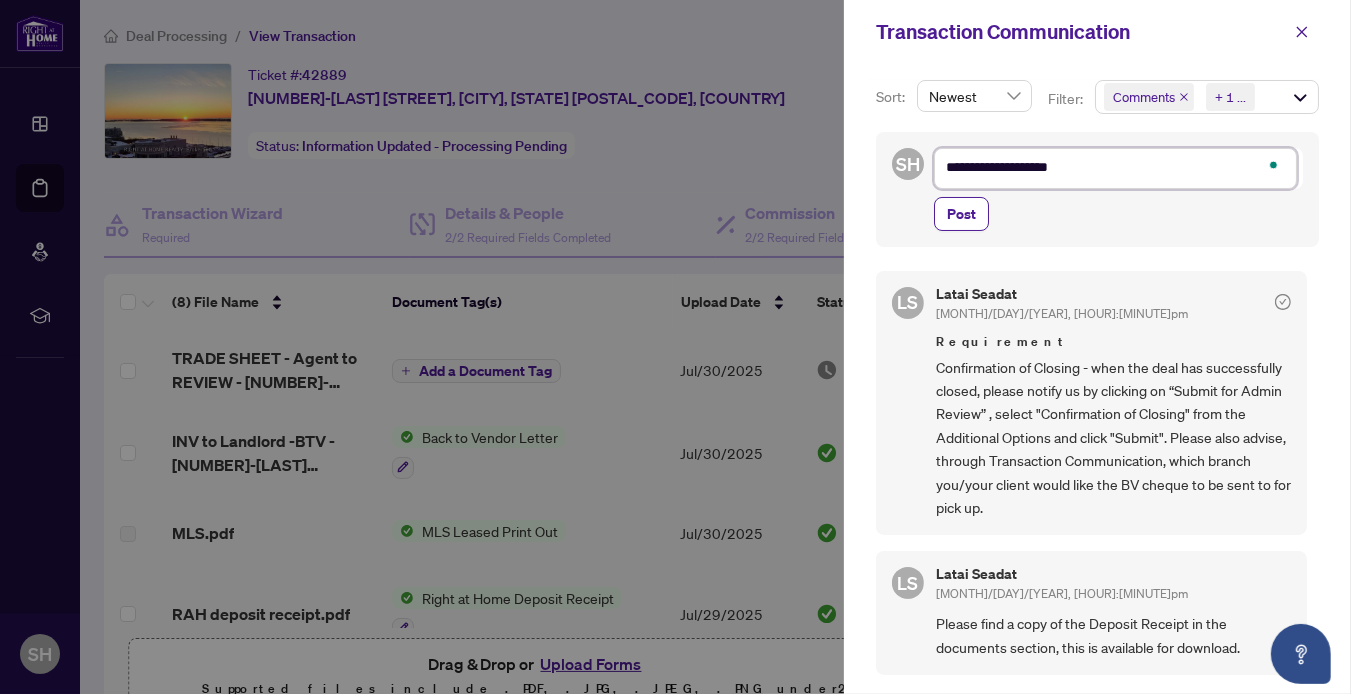 type on "**********" 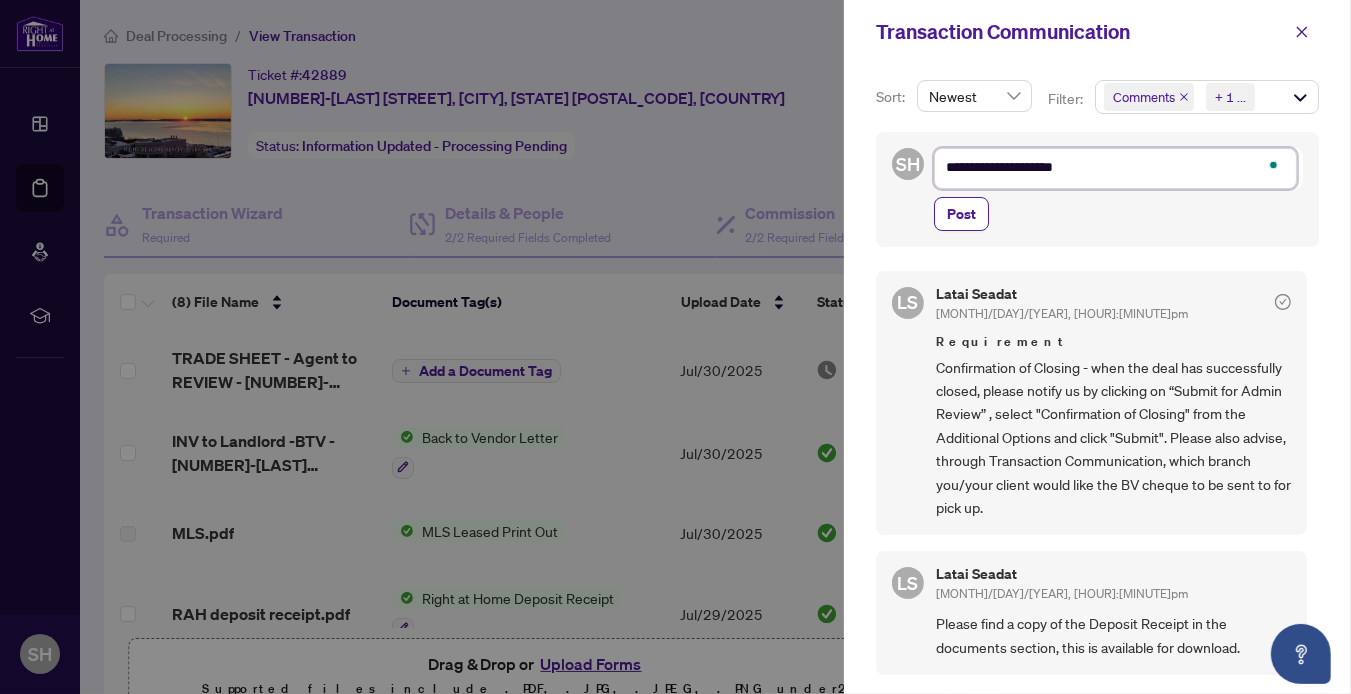 type on "**********" 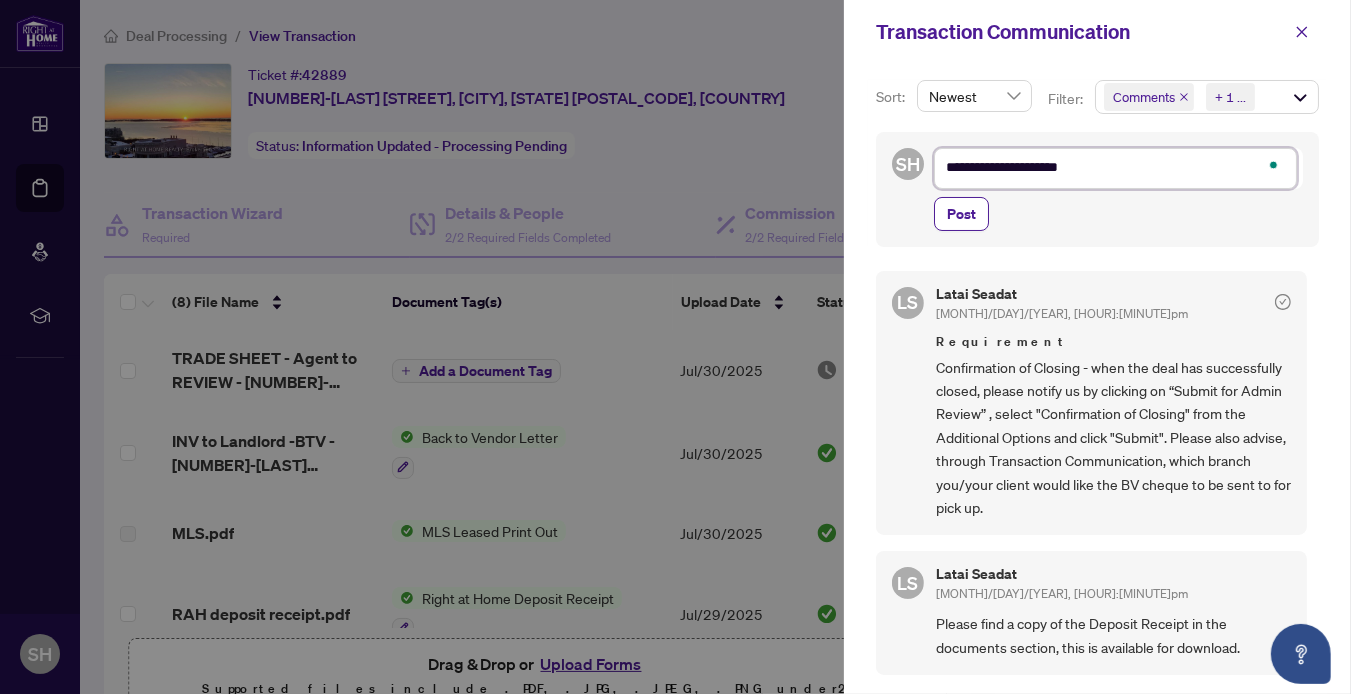type on "**********" 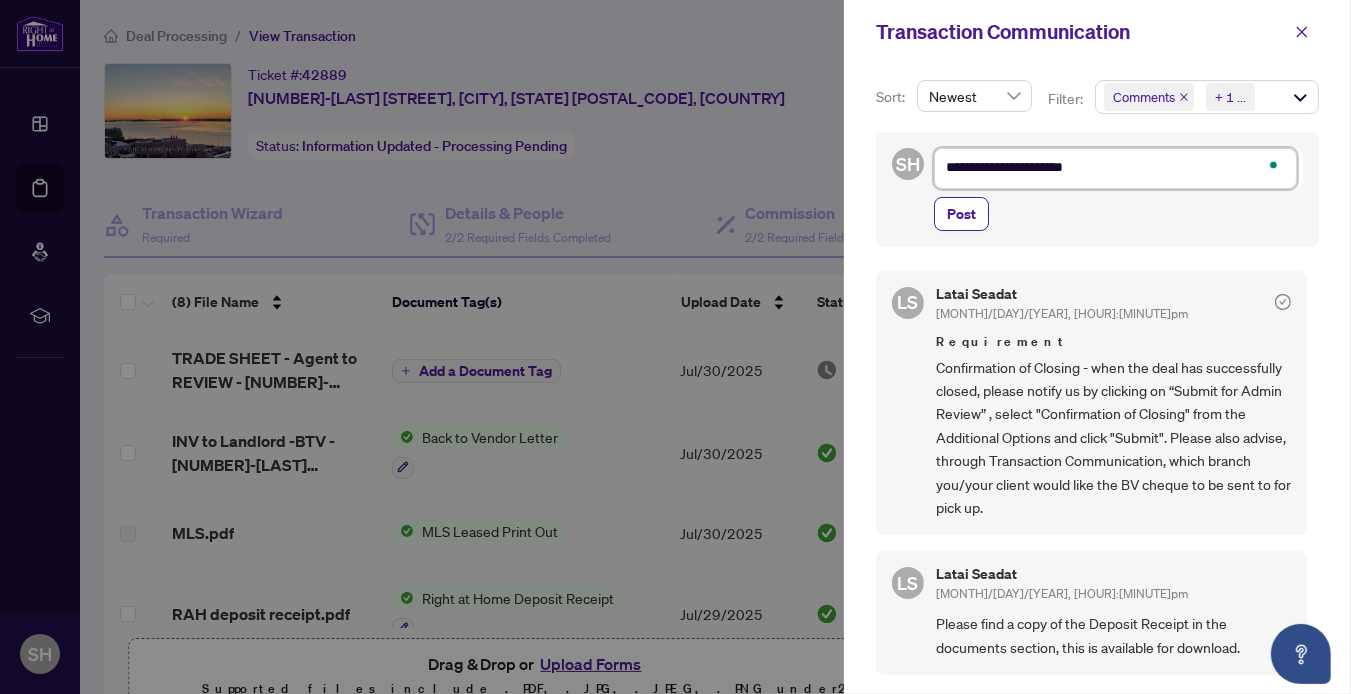 type on "**********" 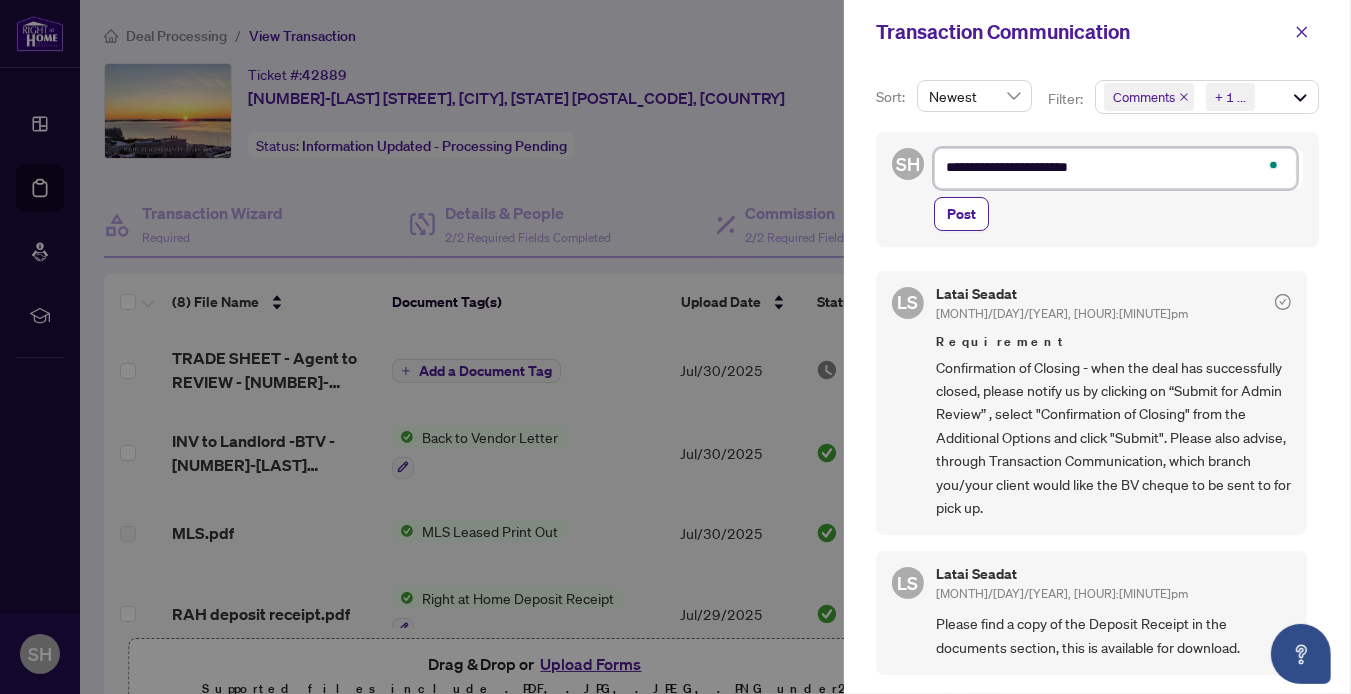 type on "**********" 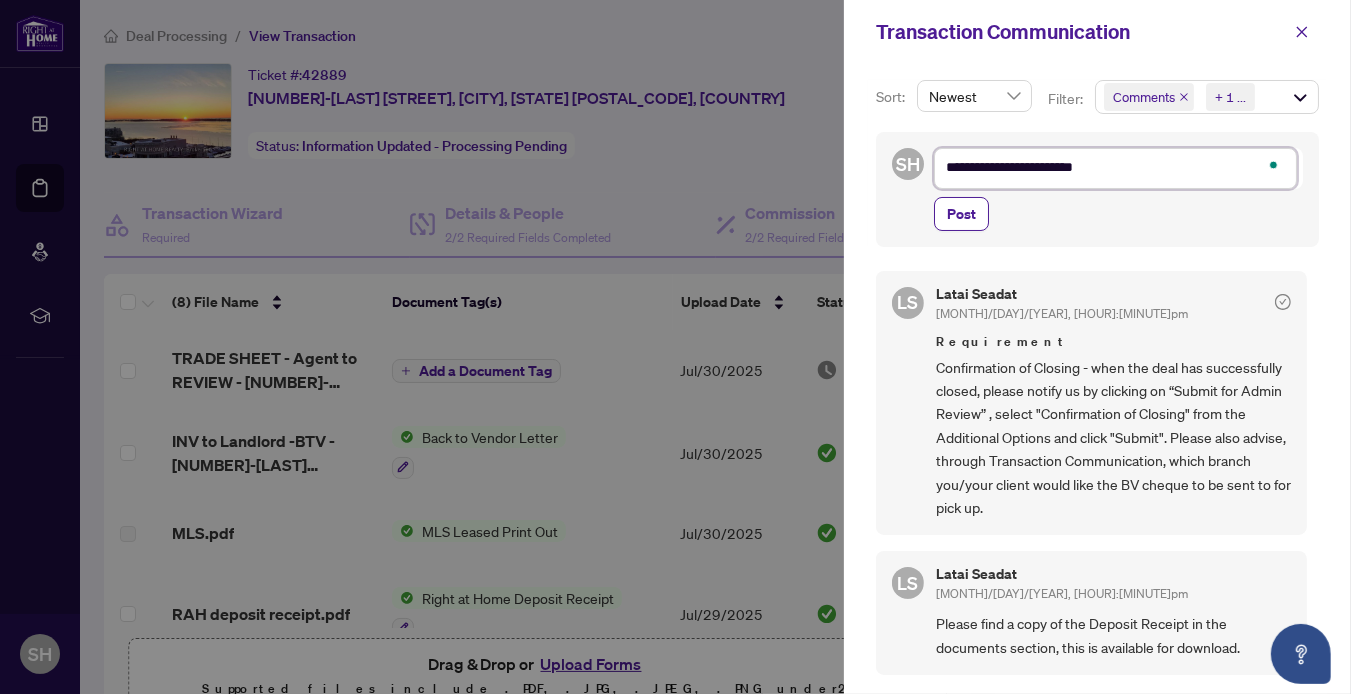 type on "**********" 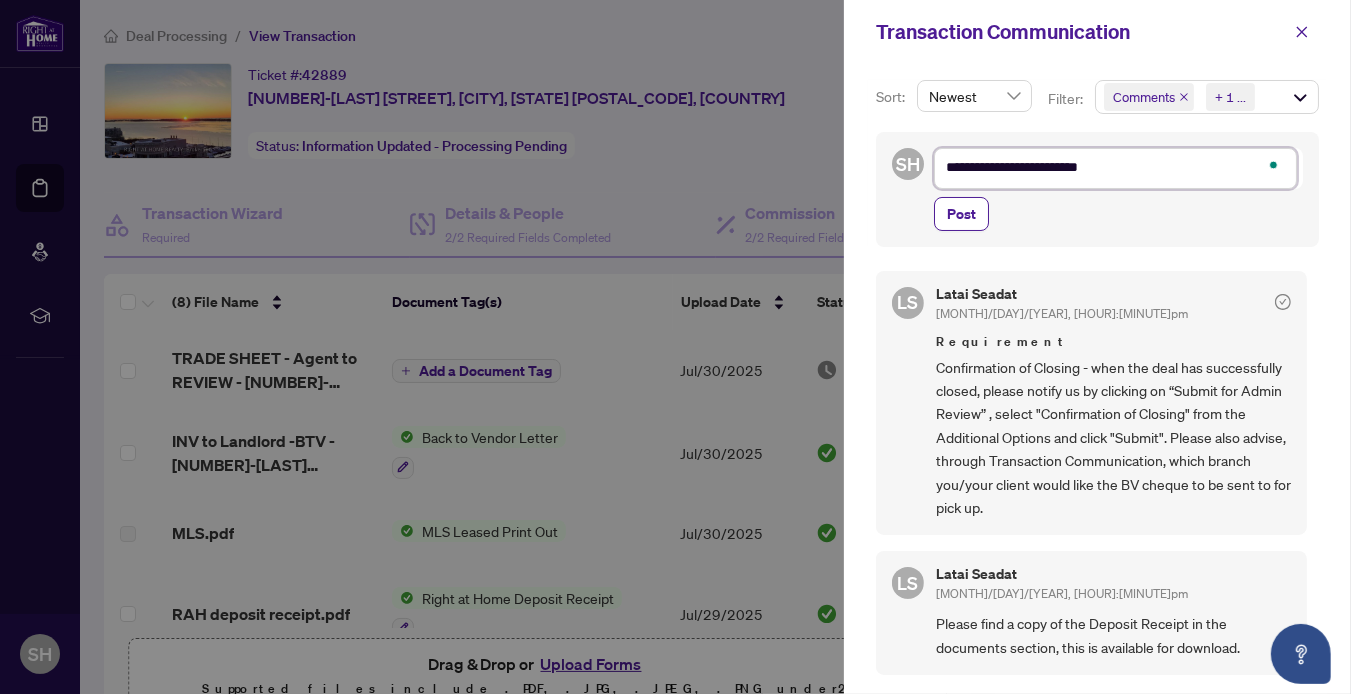 type on "**********" 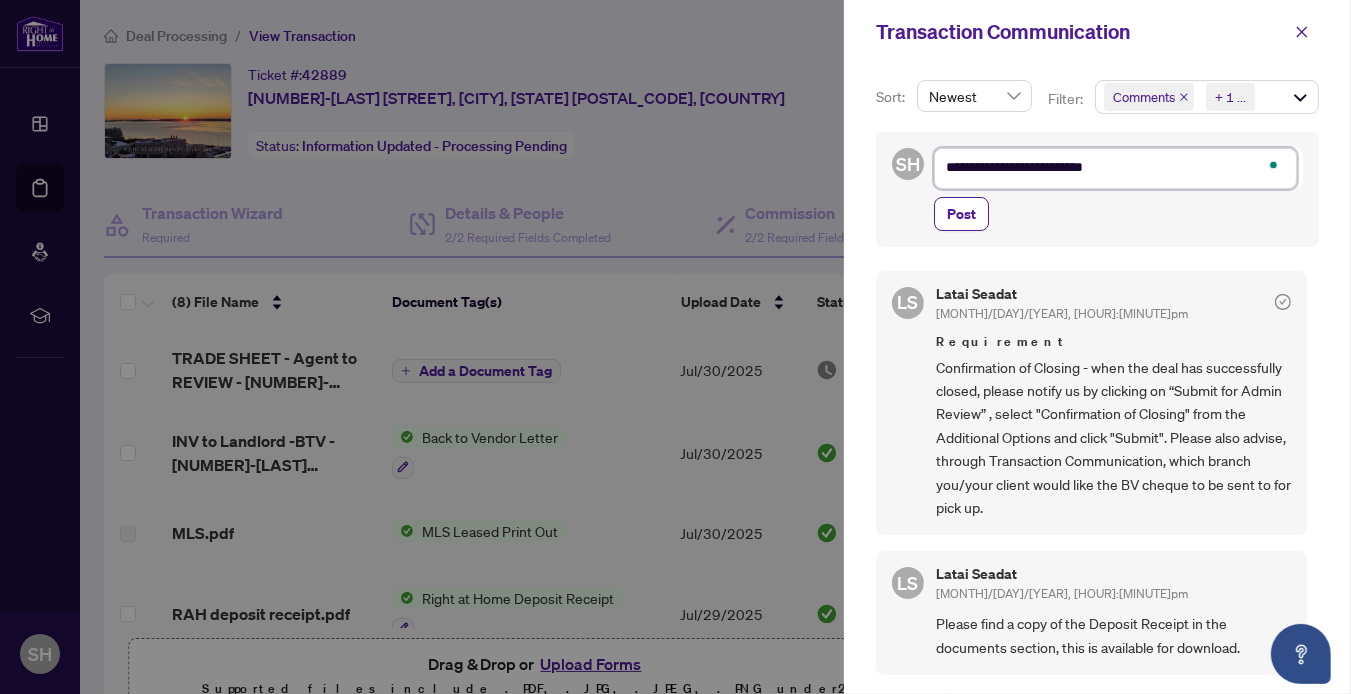 type on "**********" 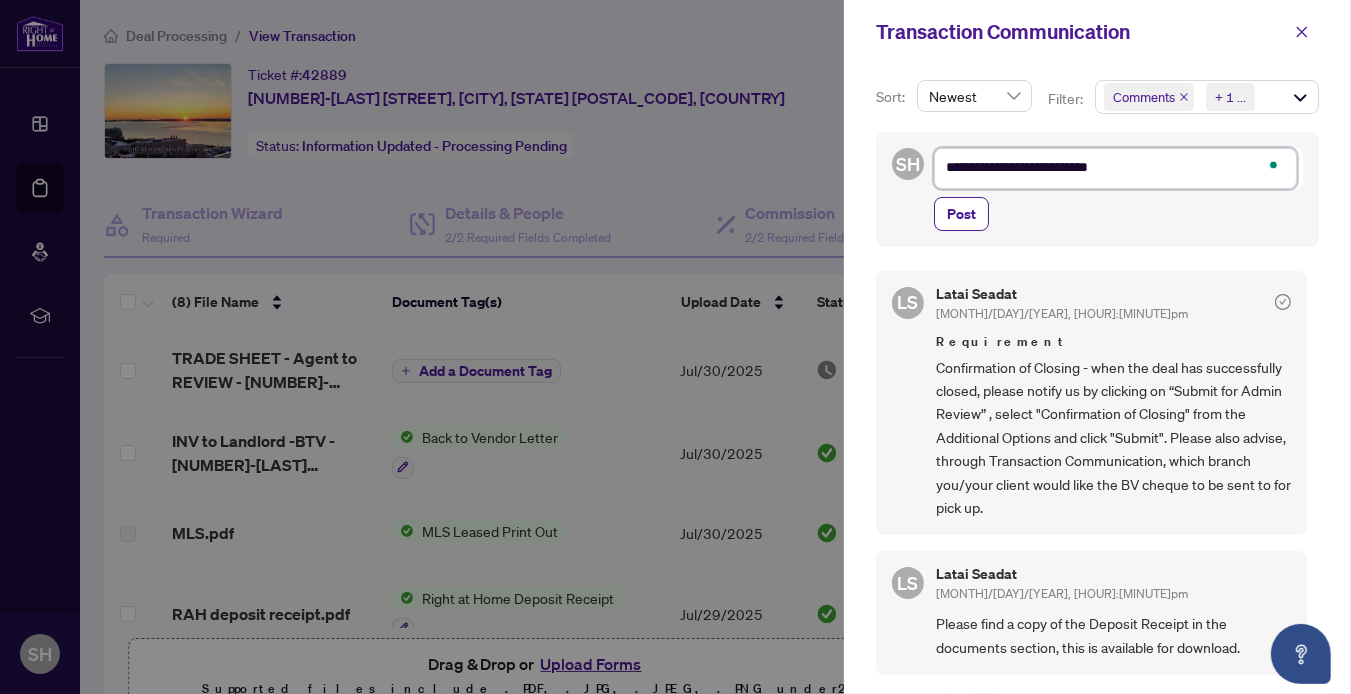 type on "**********" 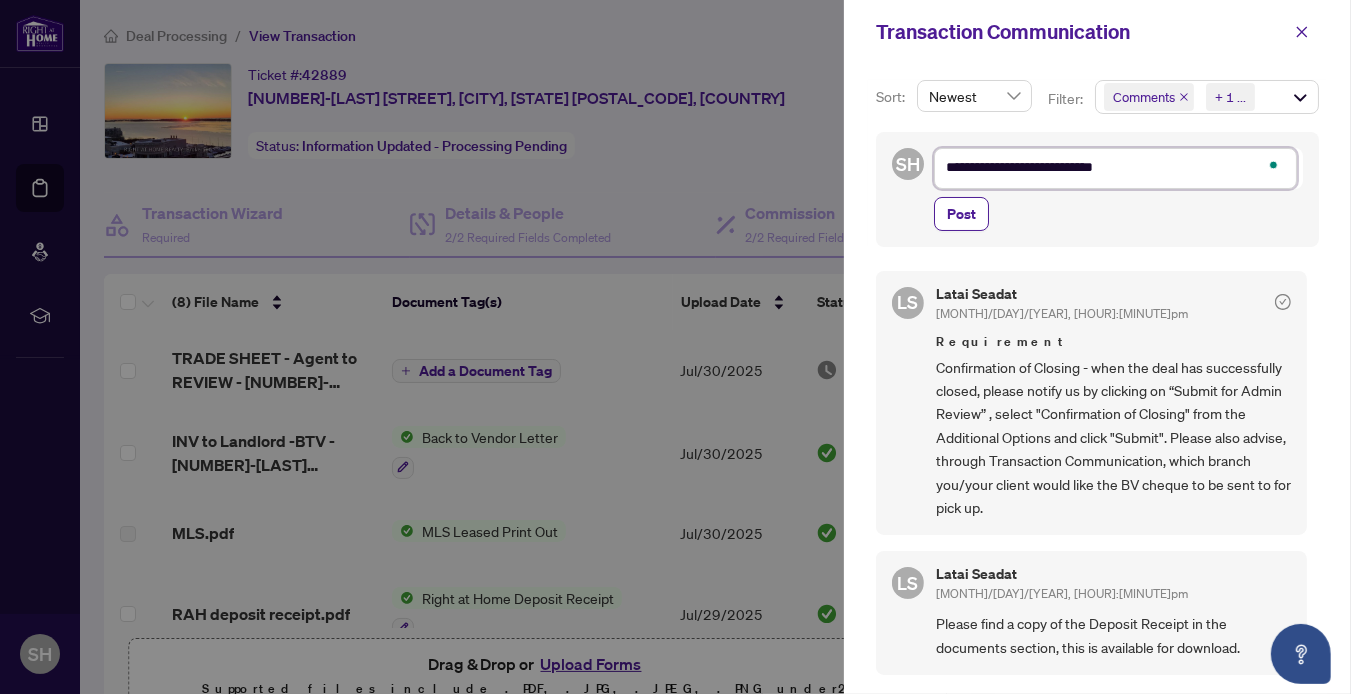 type on "**********" 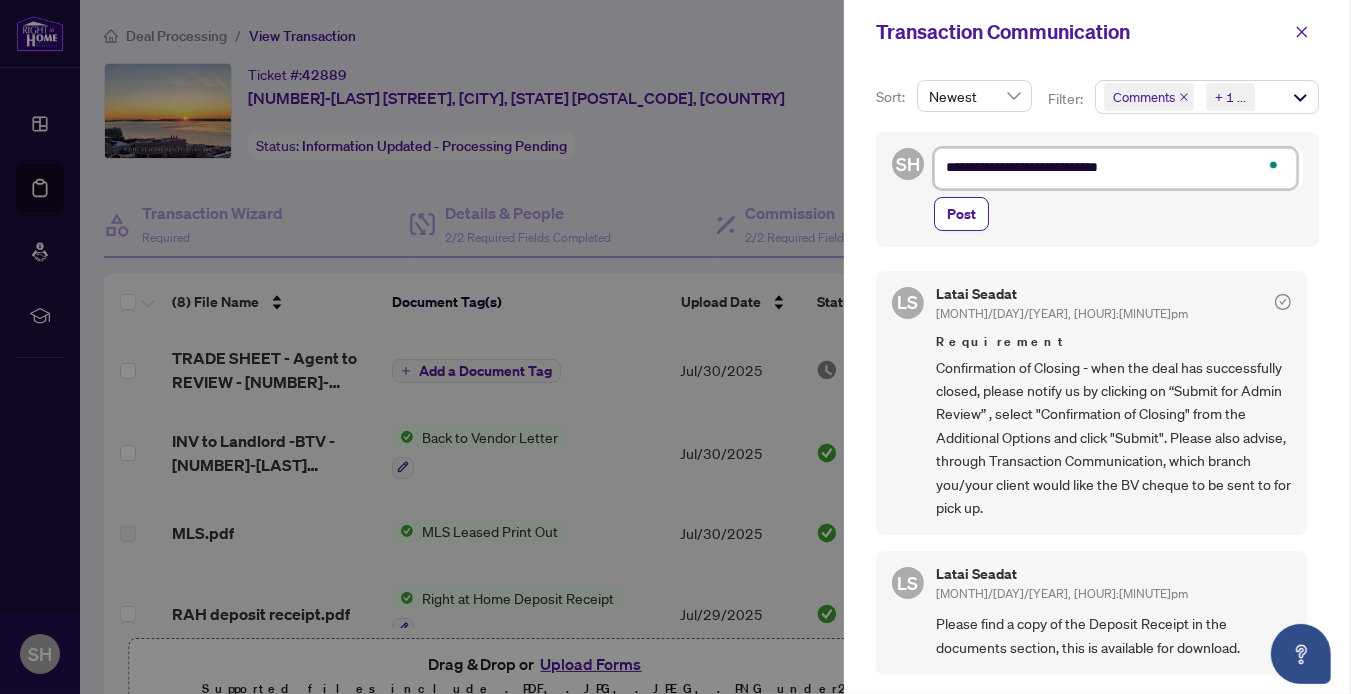 type on "**********" 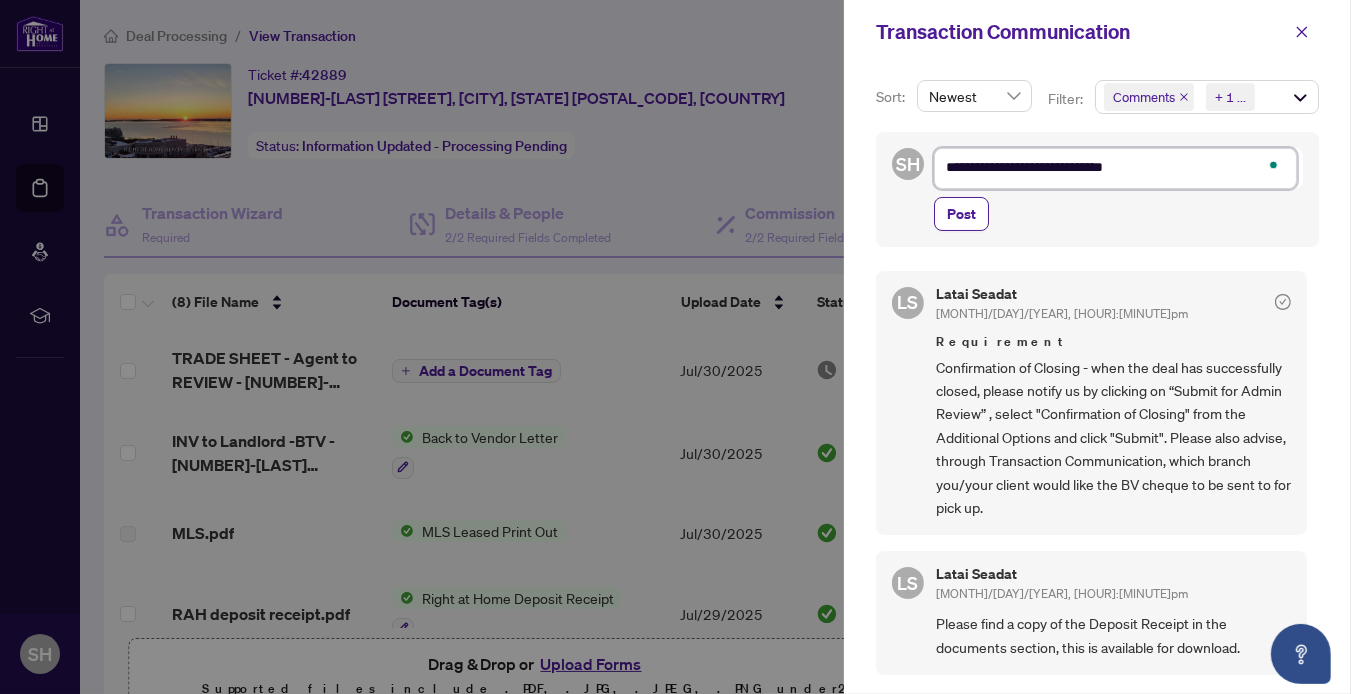 type on "**********" 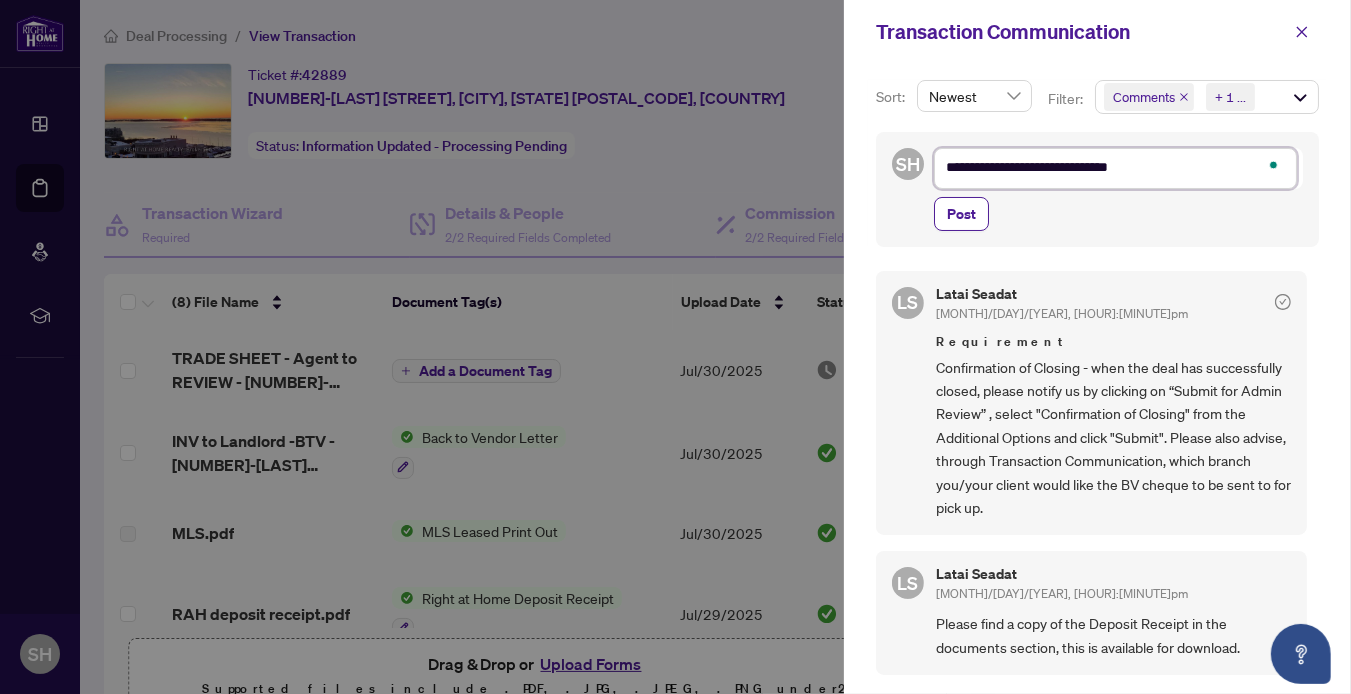 type on "**********" 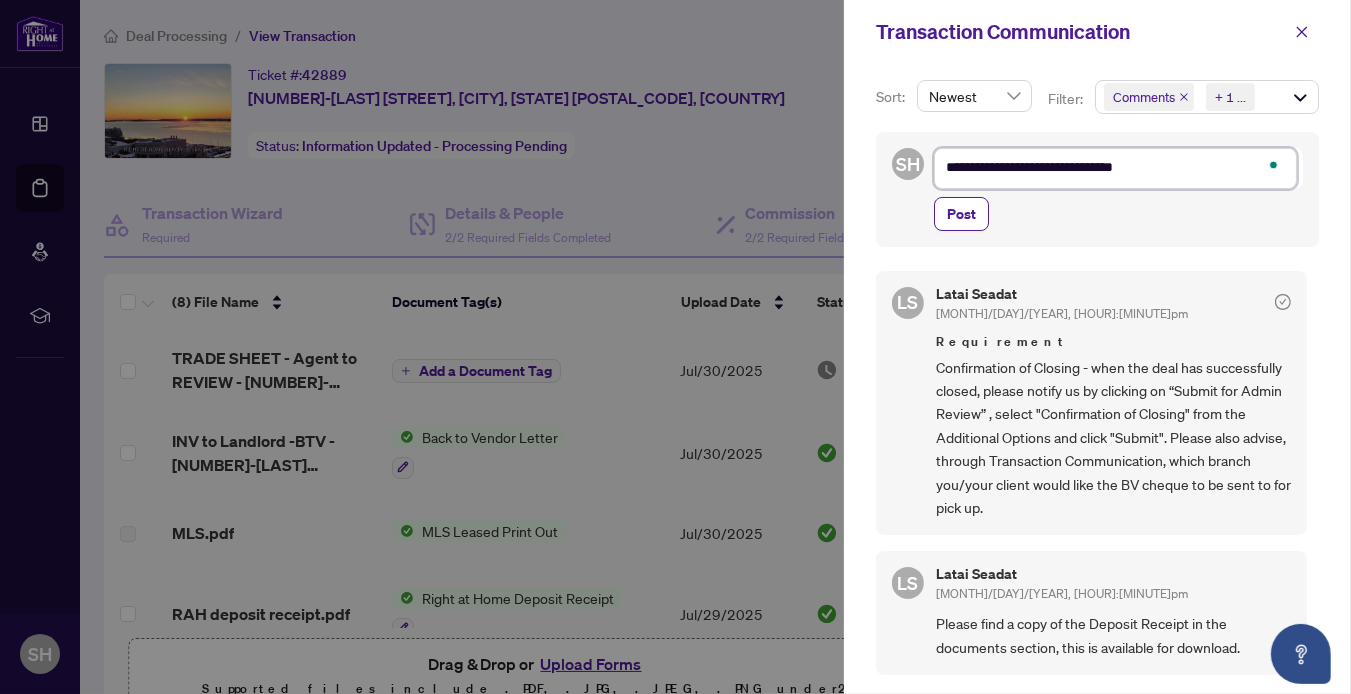 type on "**********" 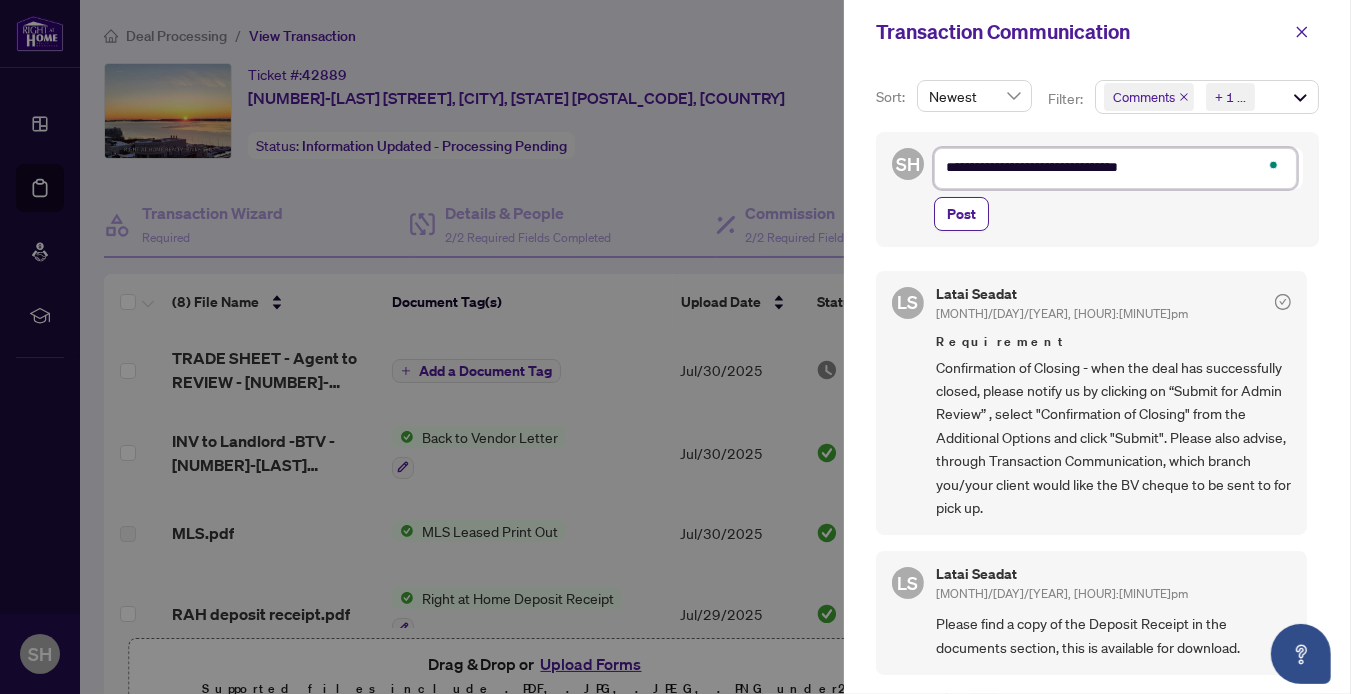 type on "**********" 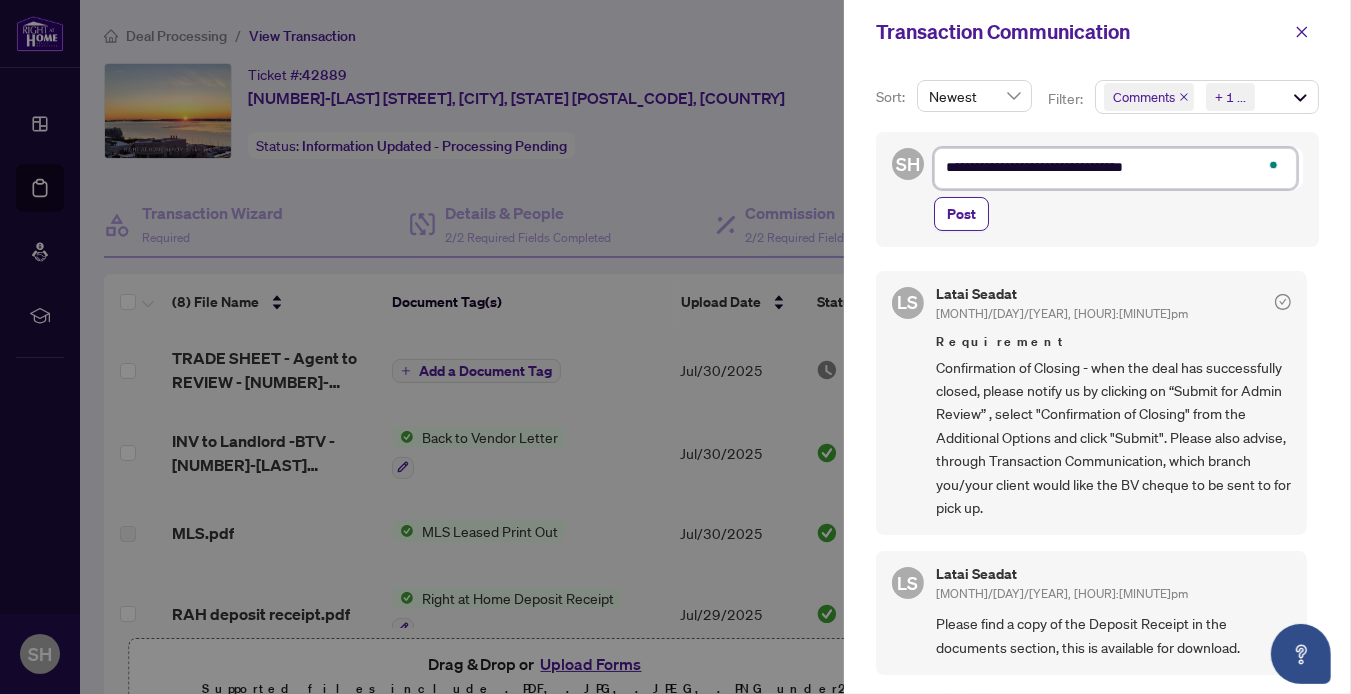 type on "**********" 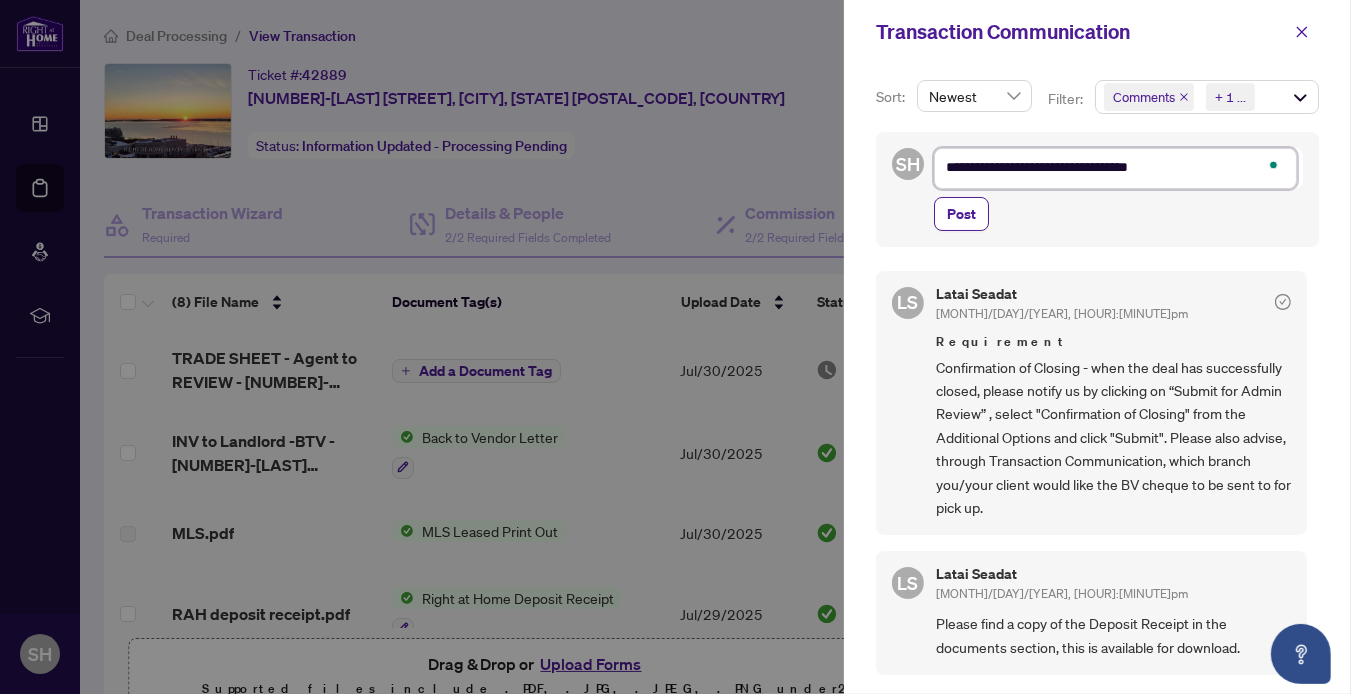 type on "**********" 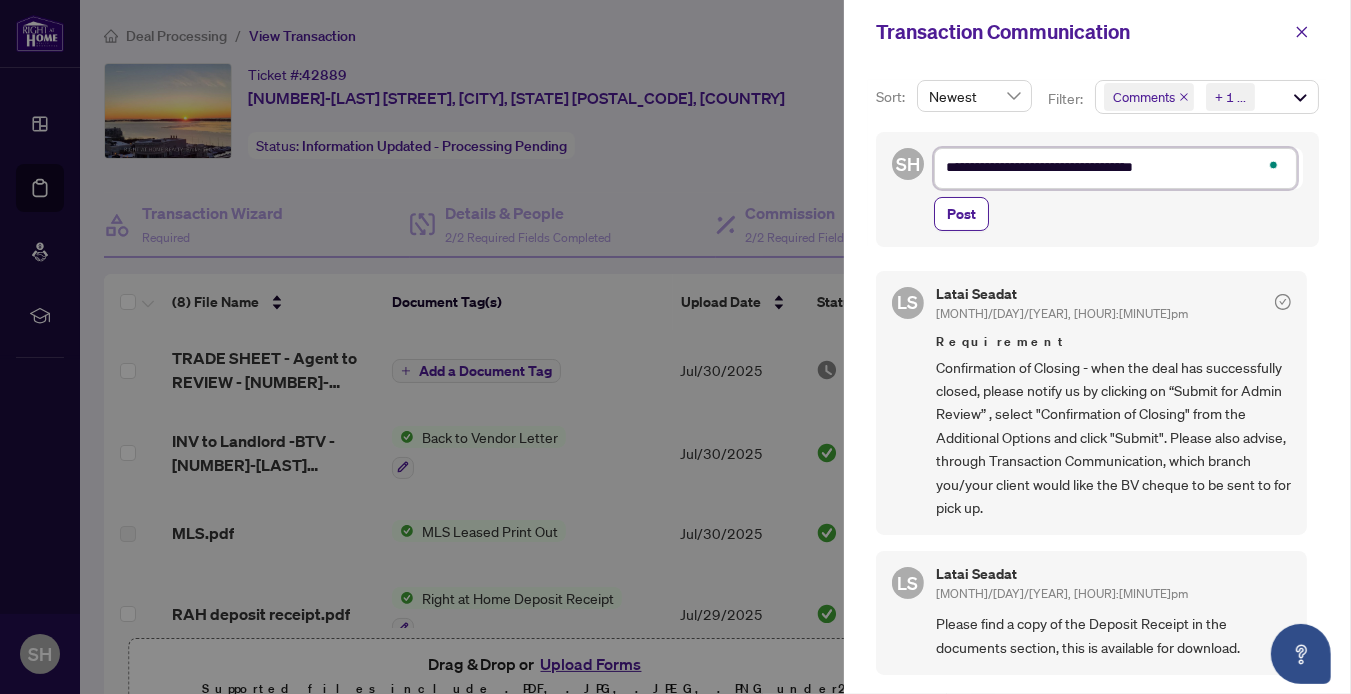 type on "**********" 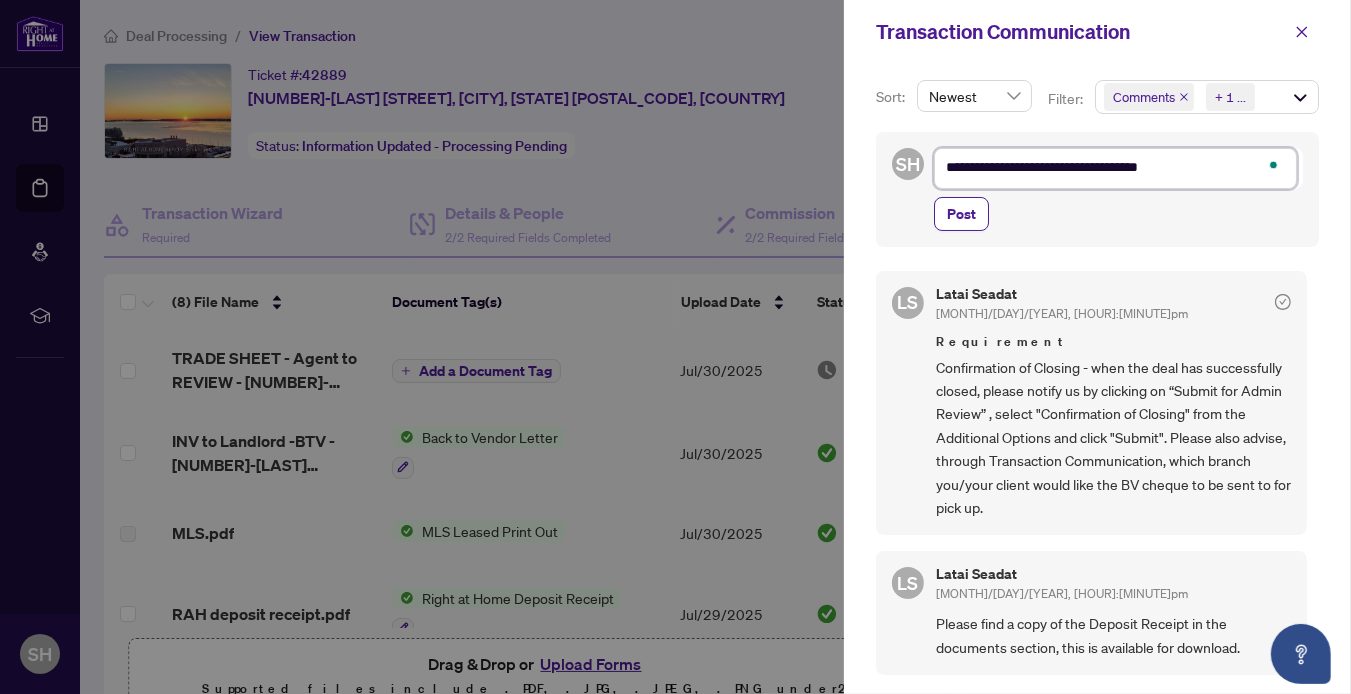 type on "**********" 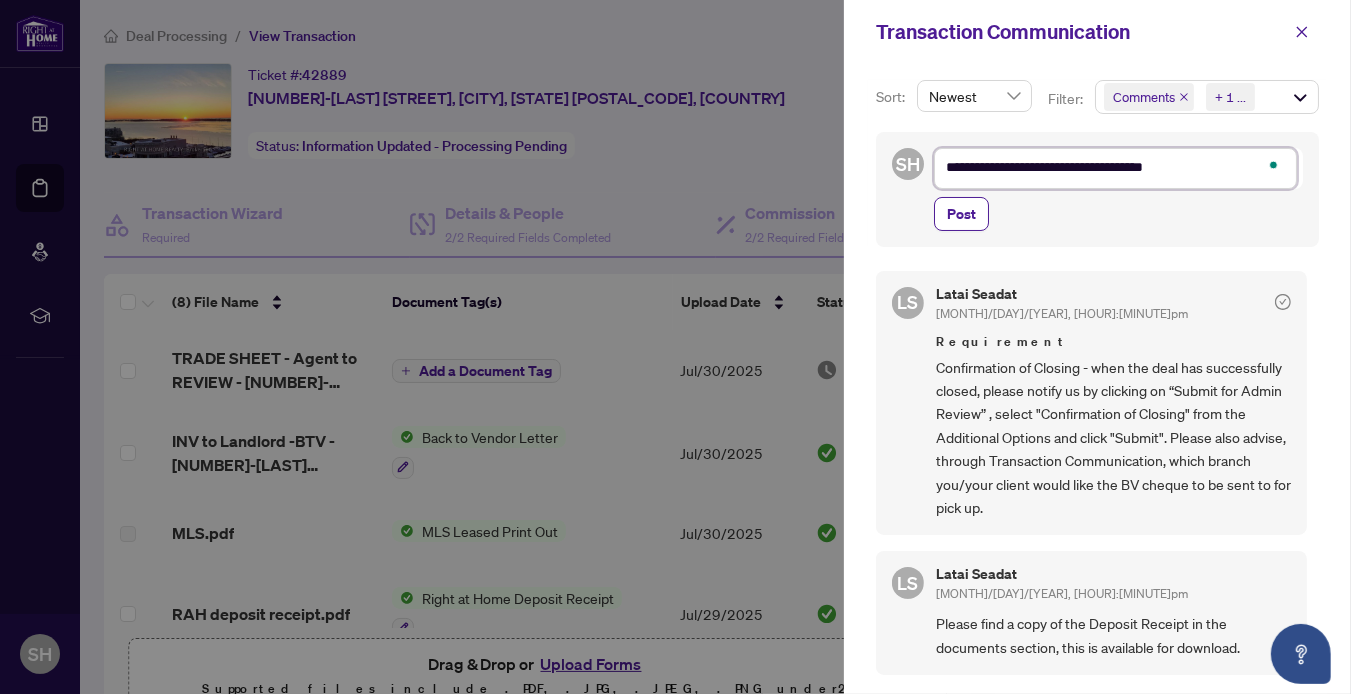 type on "**********" 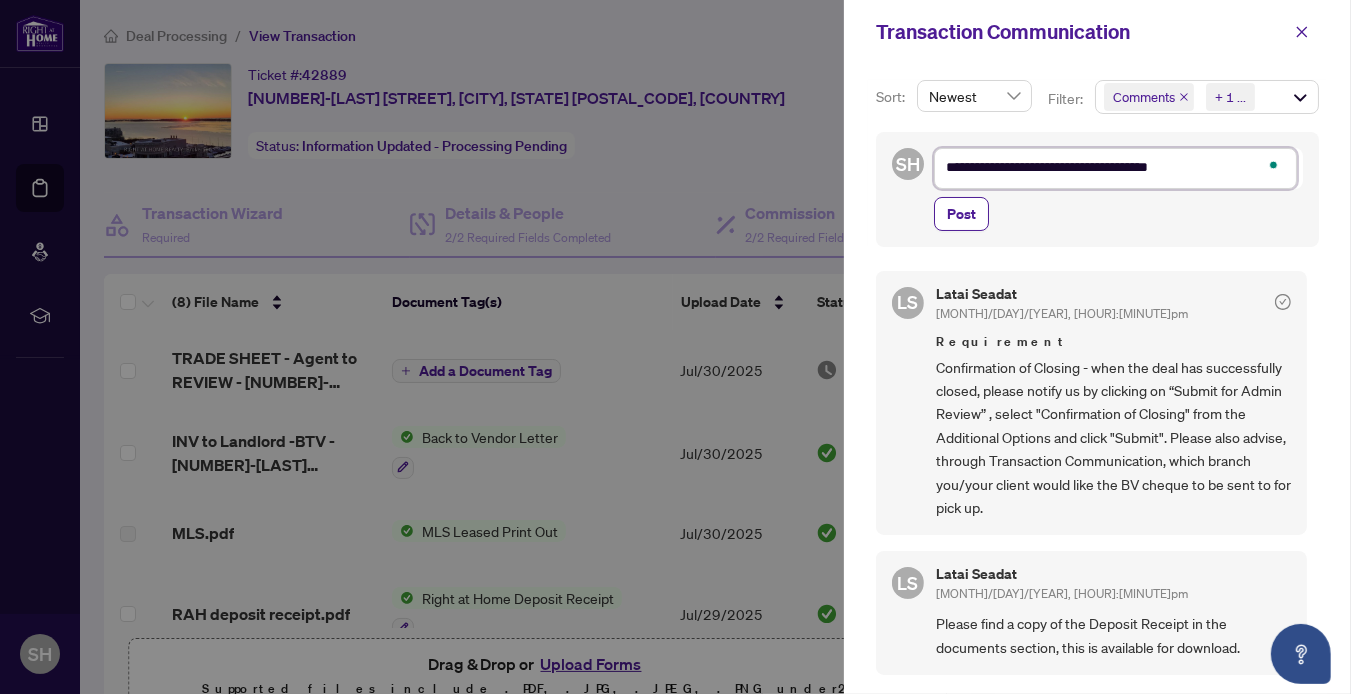 type on "**********" 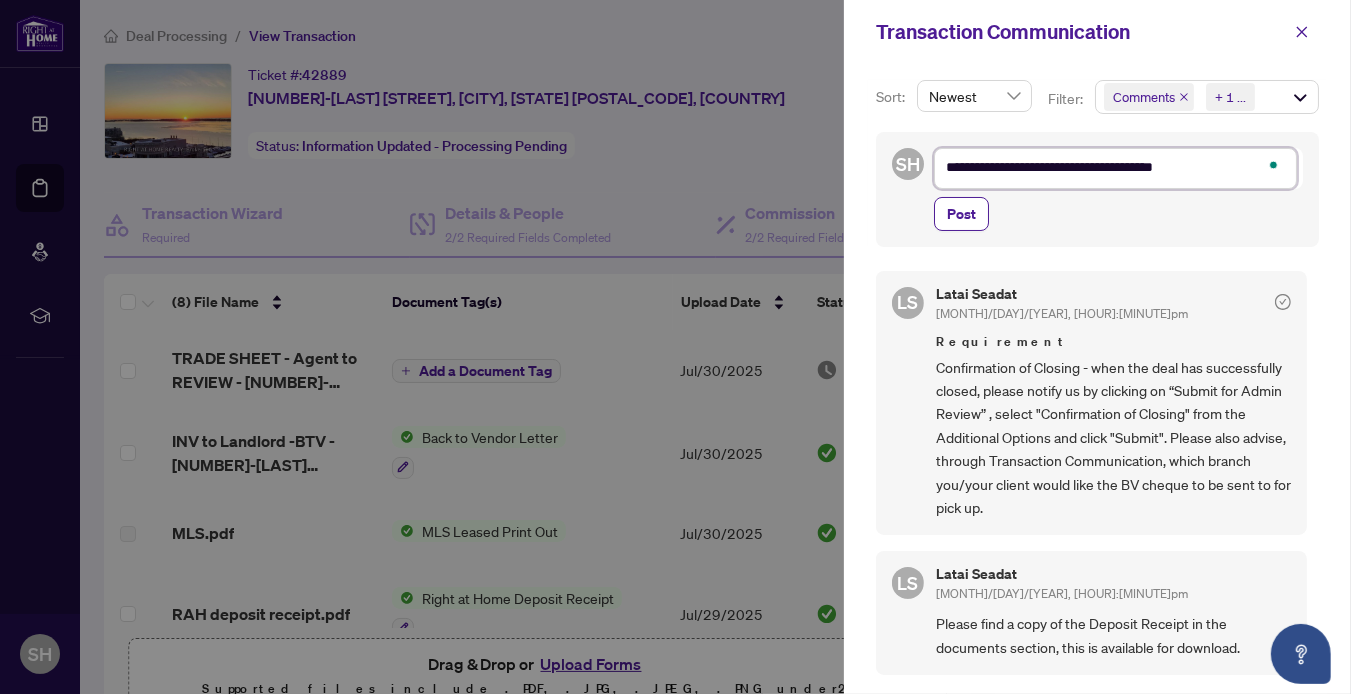 type on "**********" 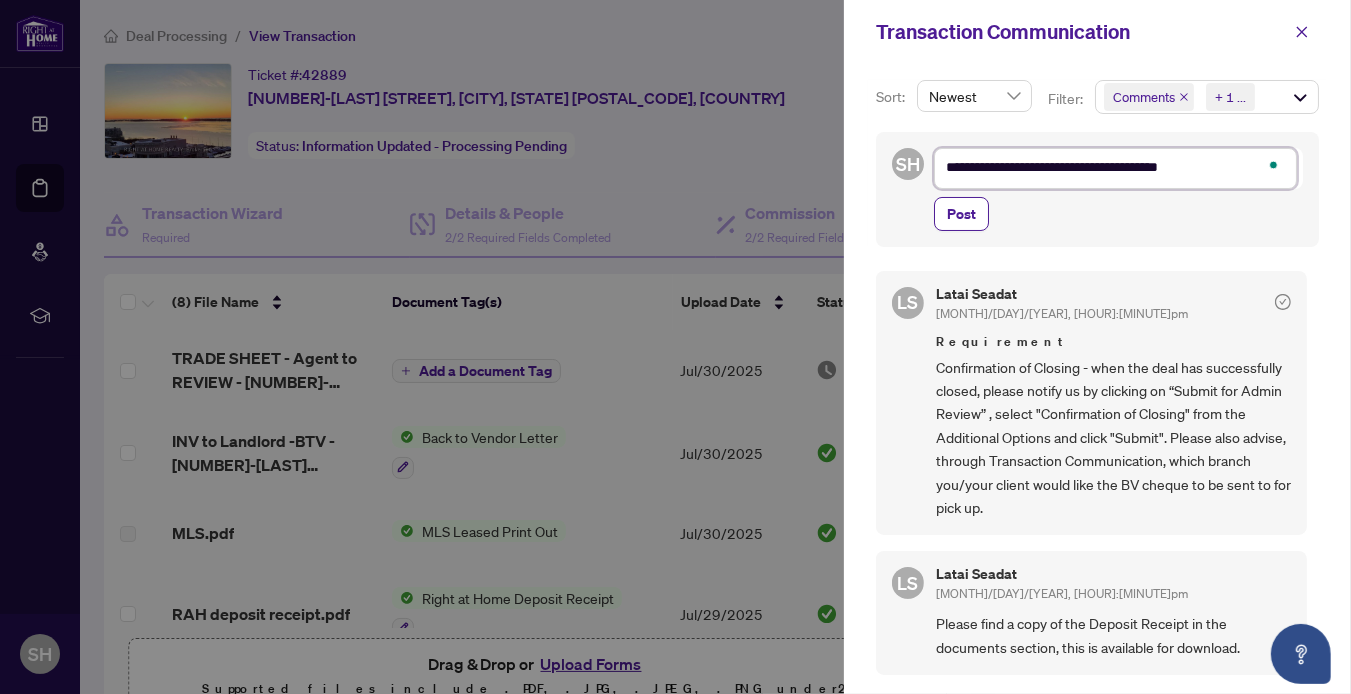 type on "**********" 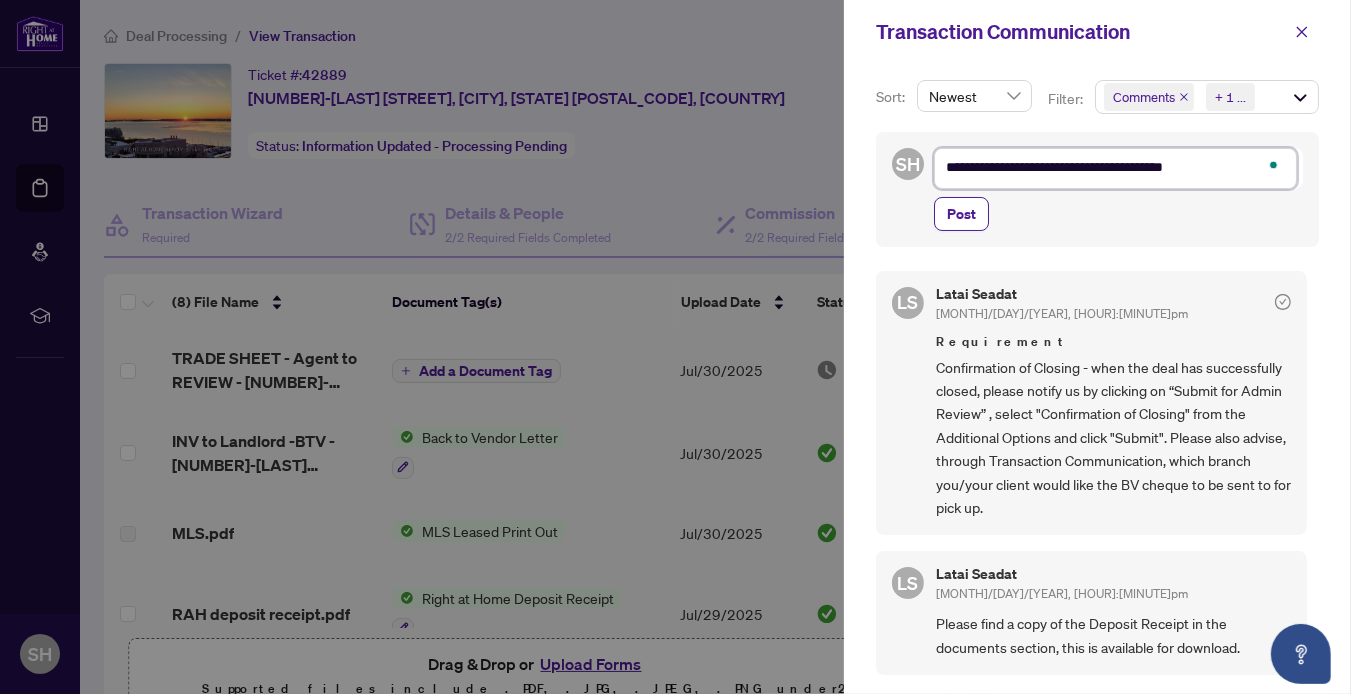 type on "**********" 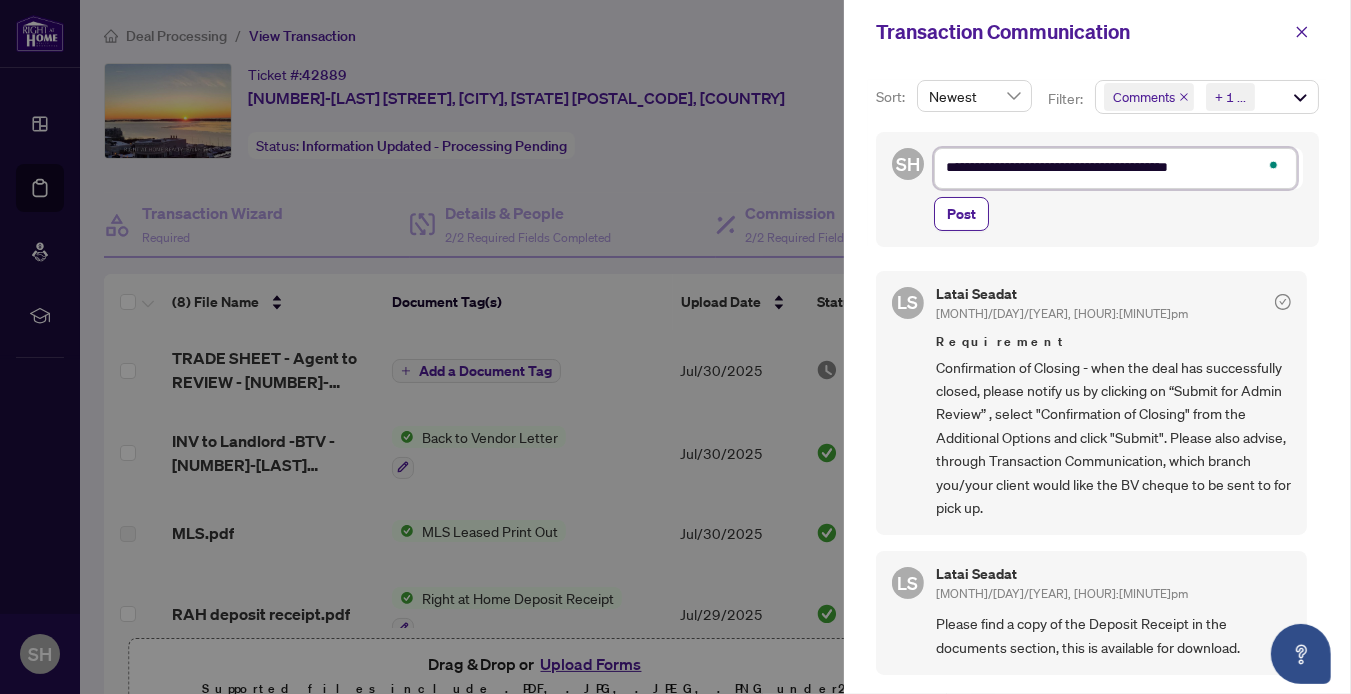 type on "**********" 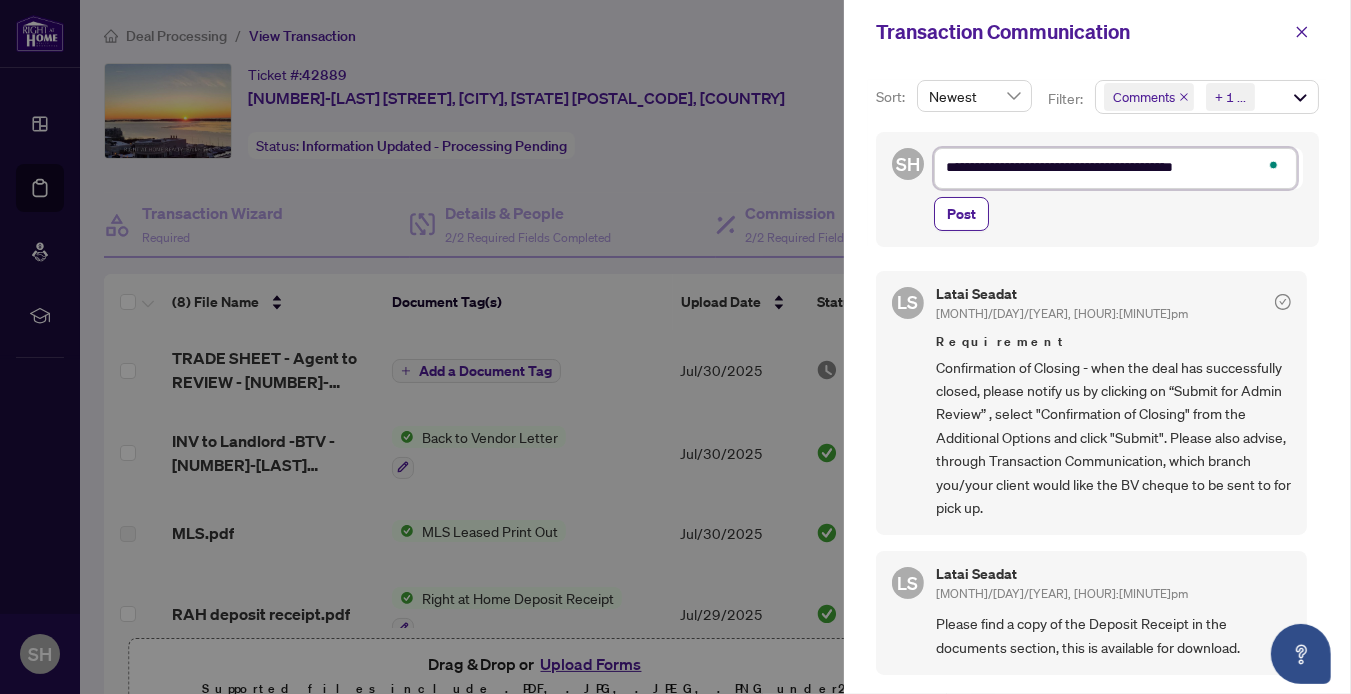 type on "**********" 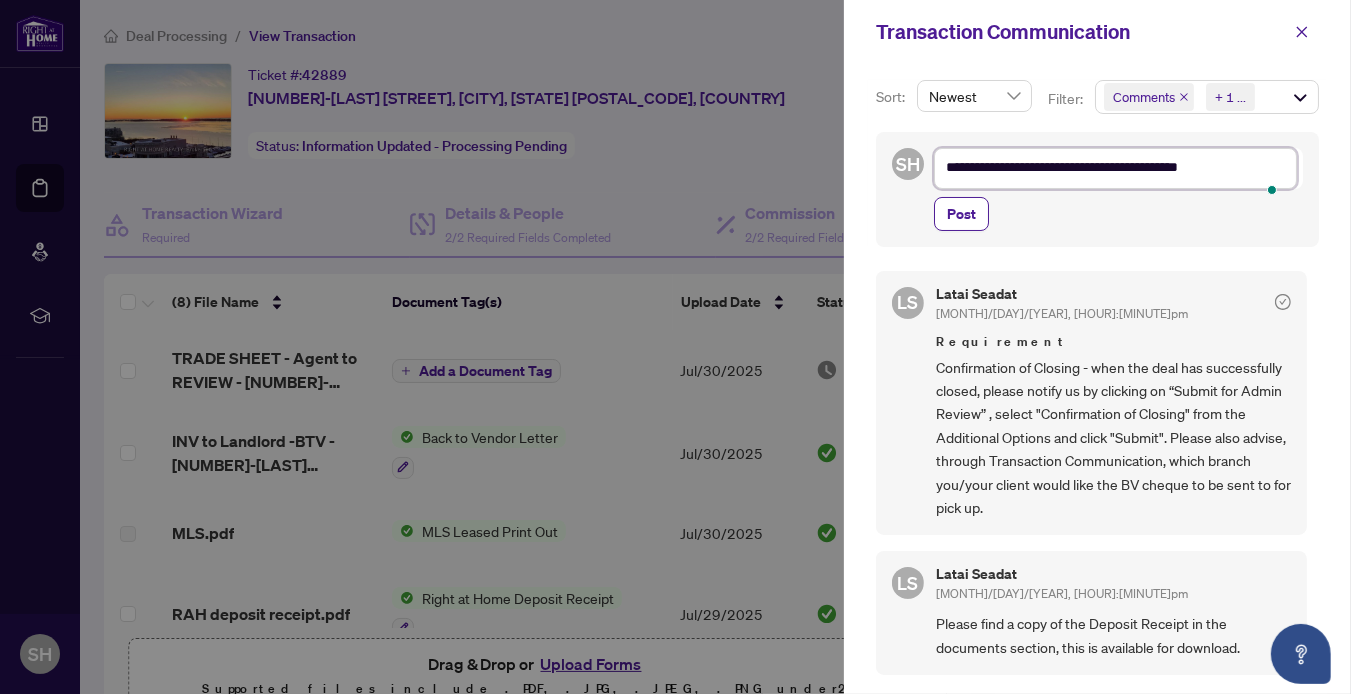 type on "**********" 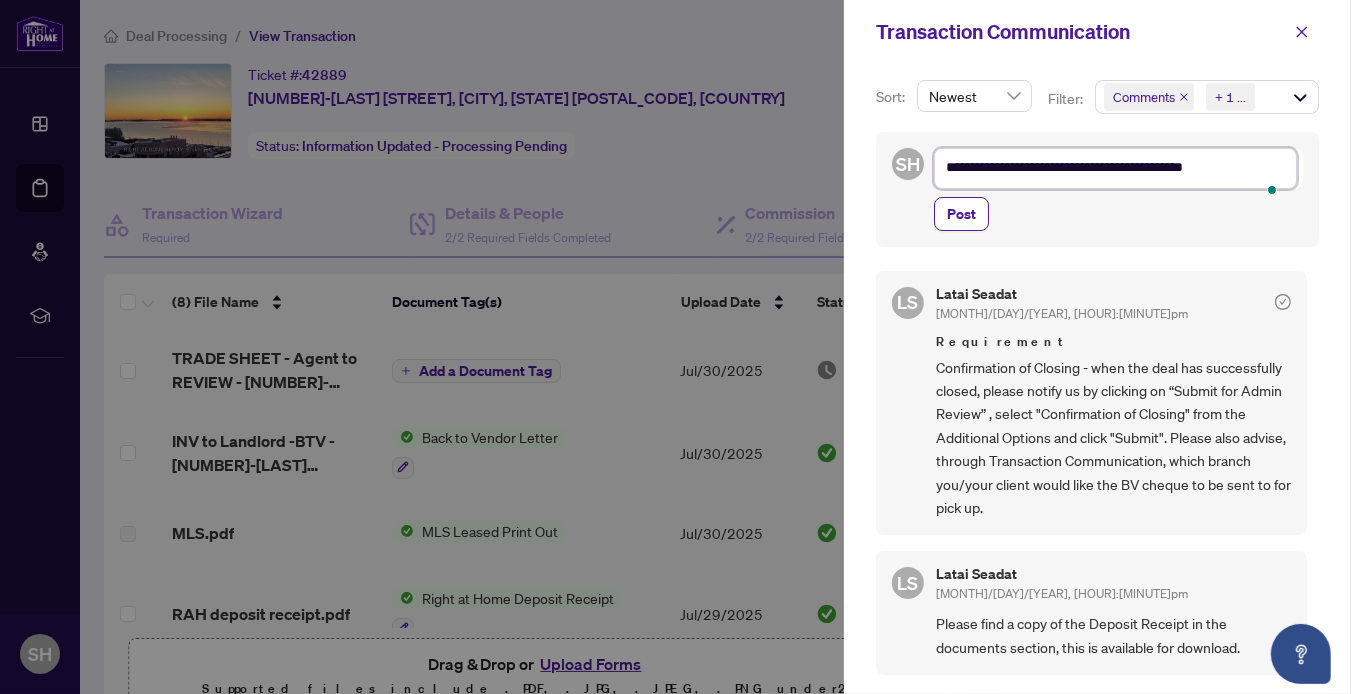 type on "**********" 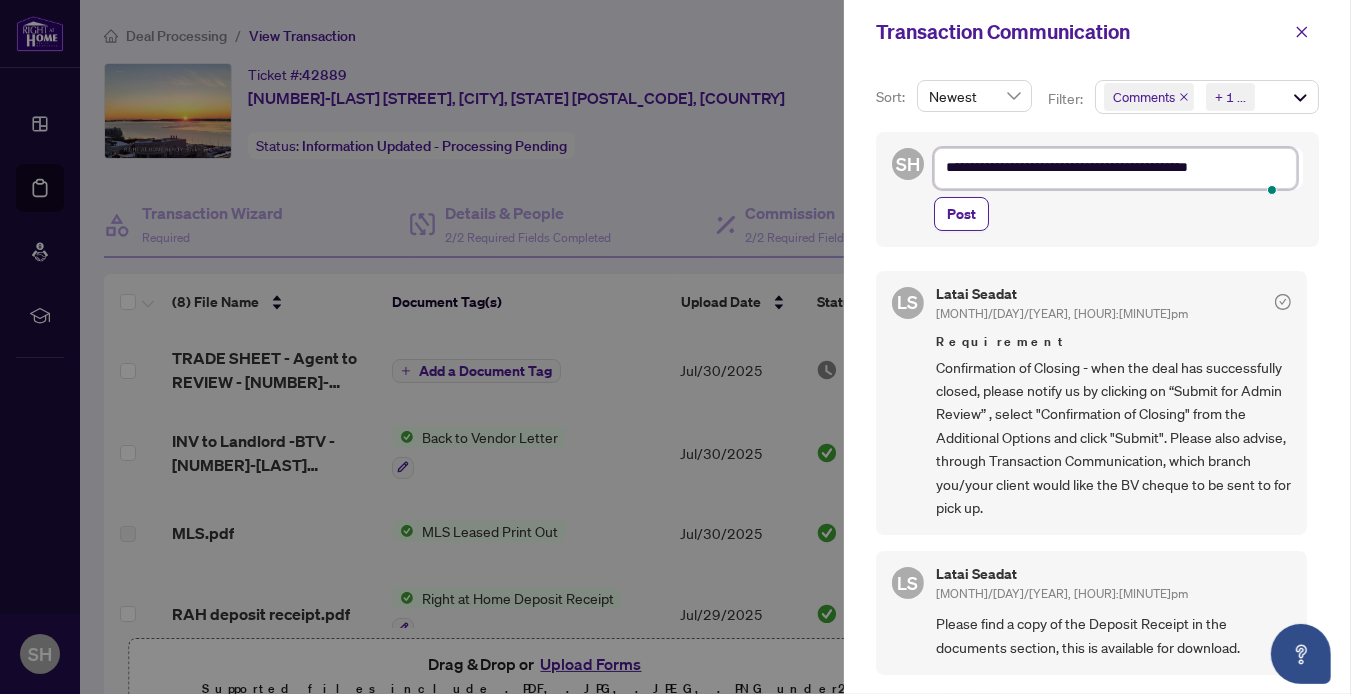 type on "**********" 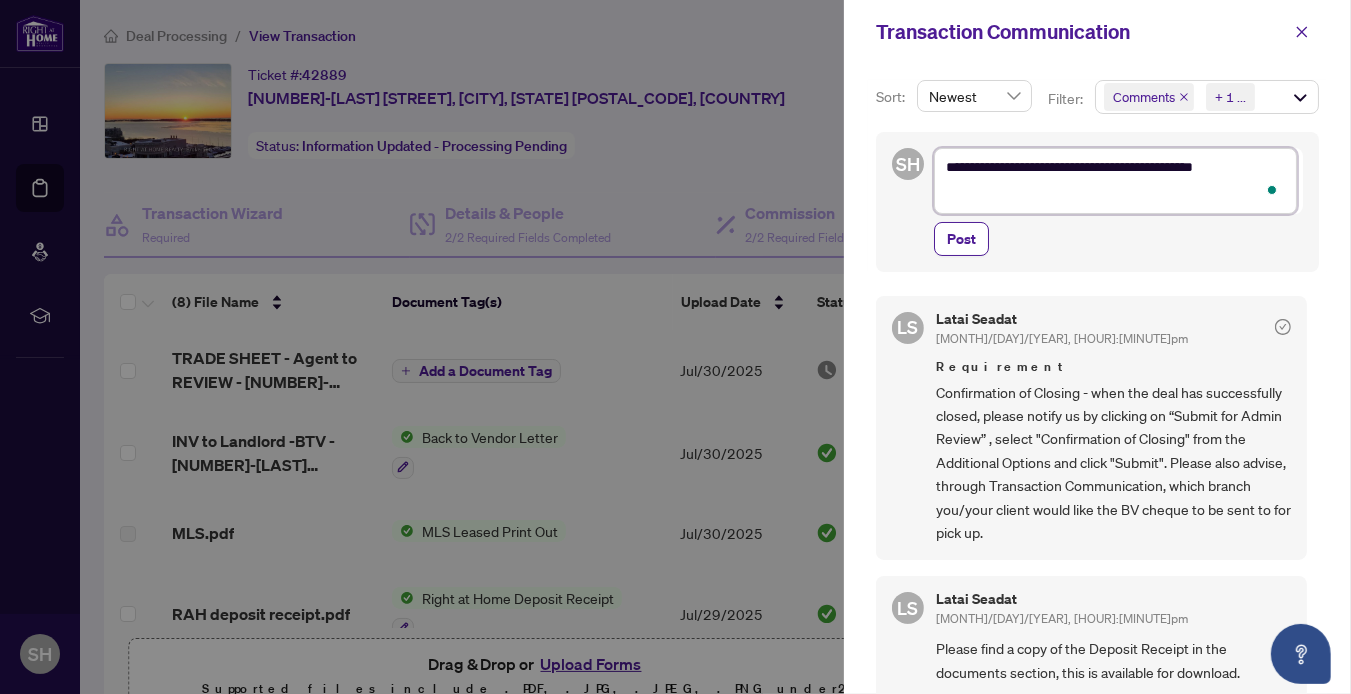type on "**********" 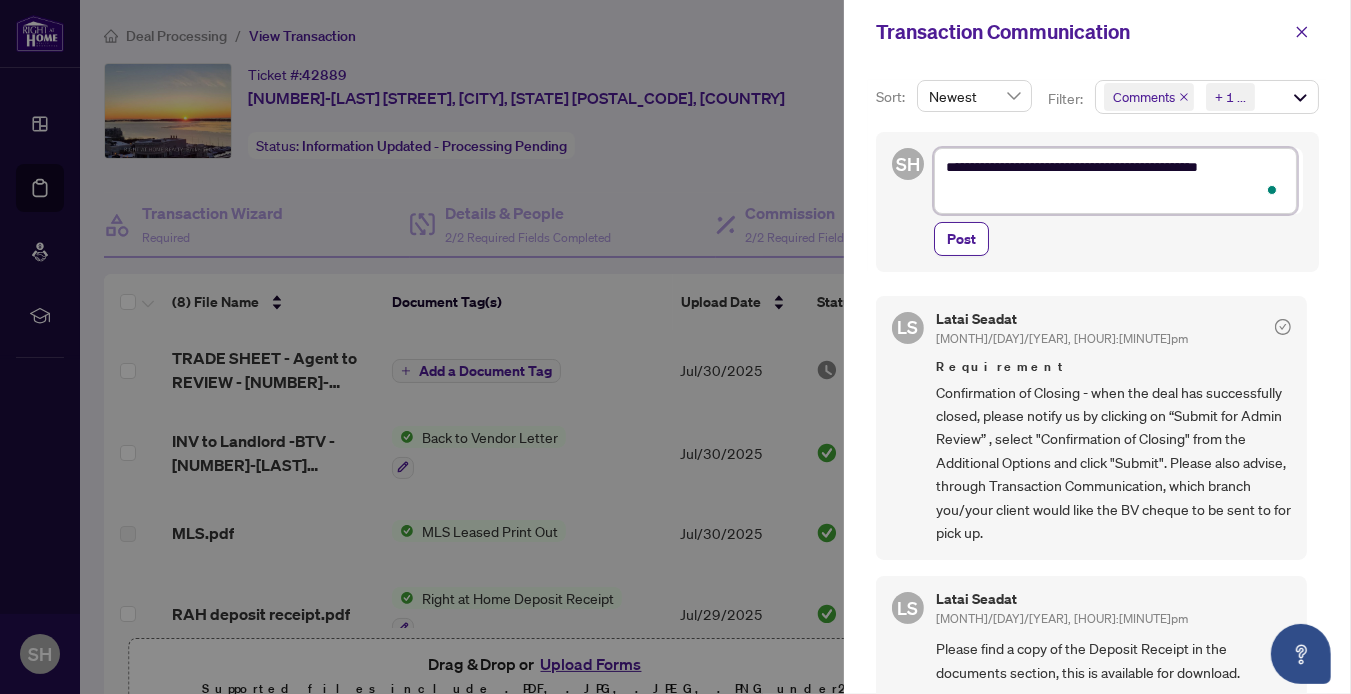 type on "**********" 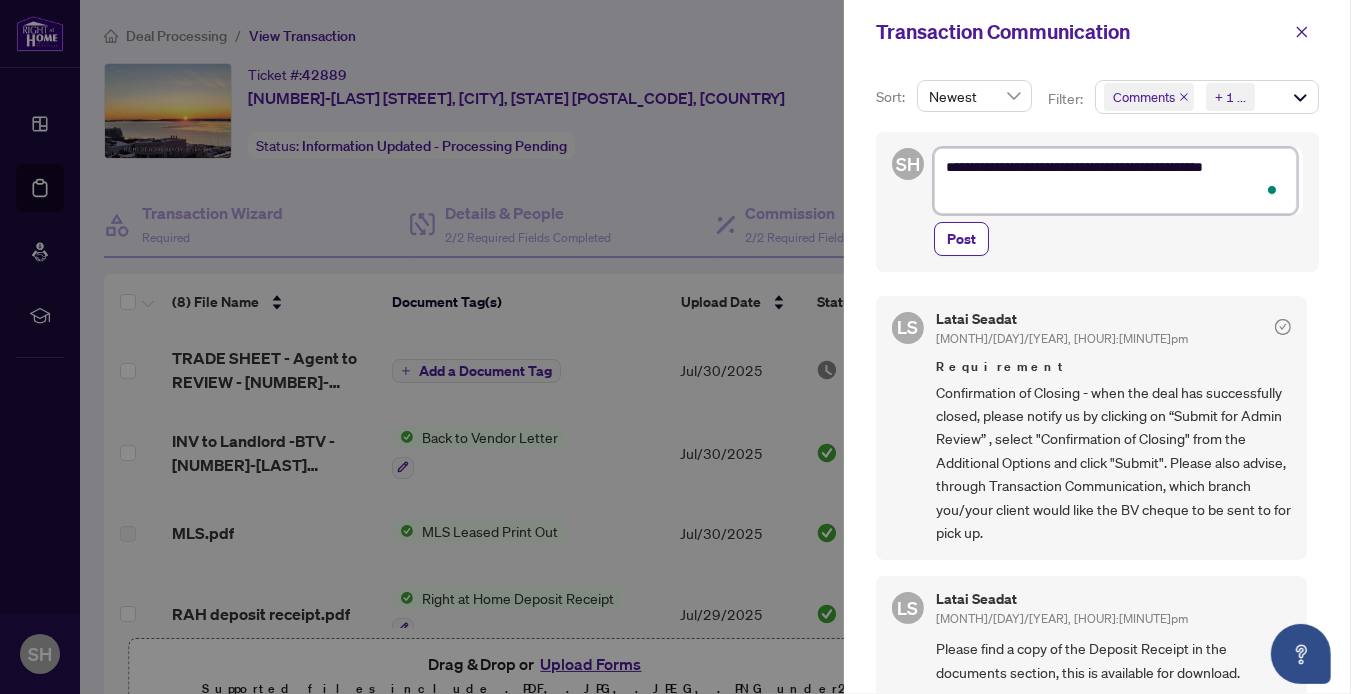 type on "**********" 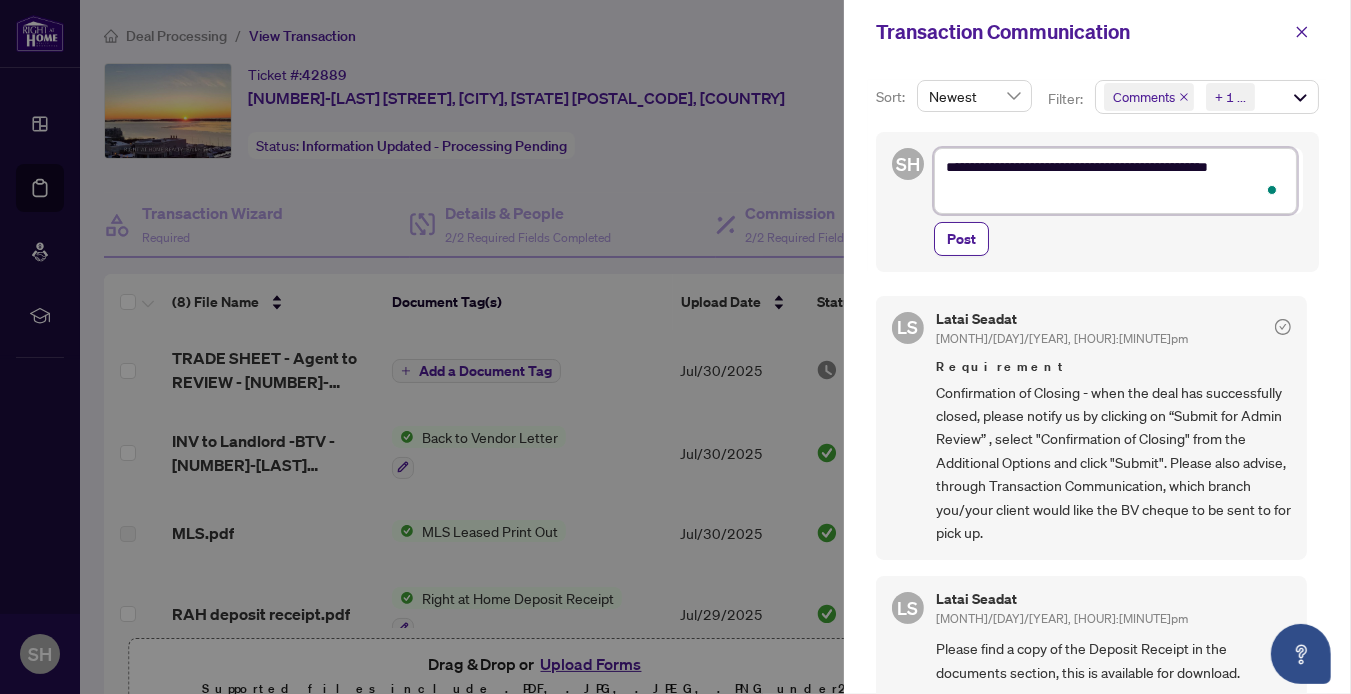 type on "**********" 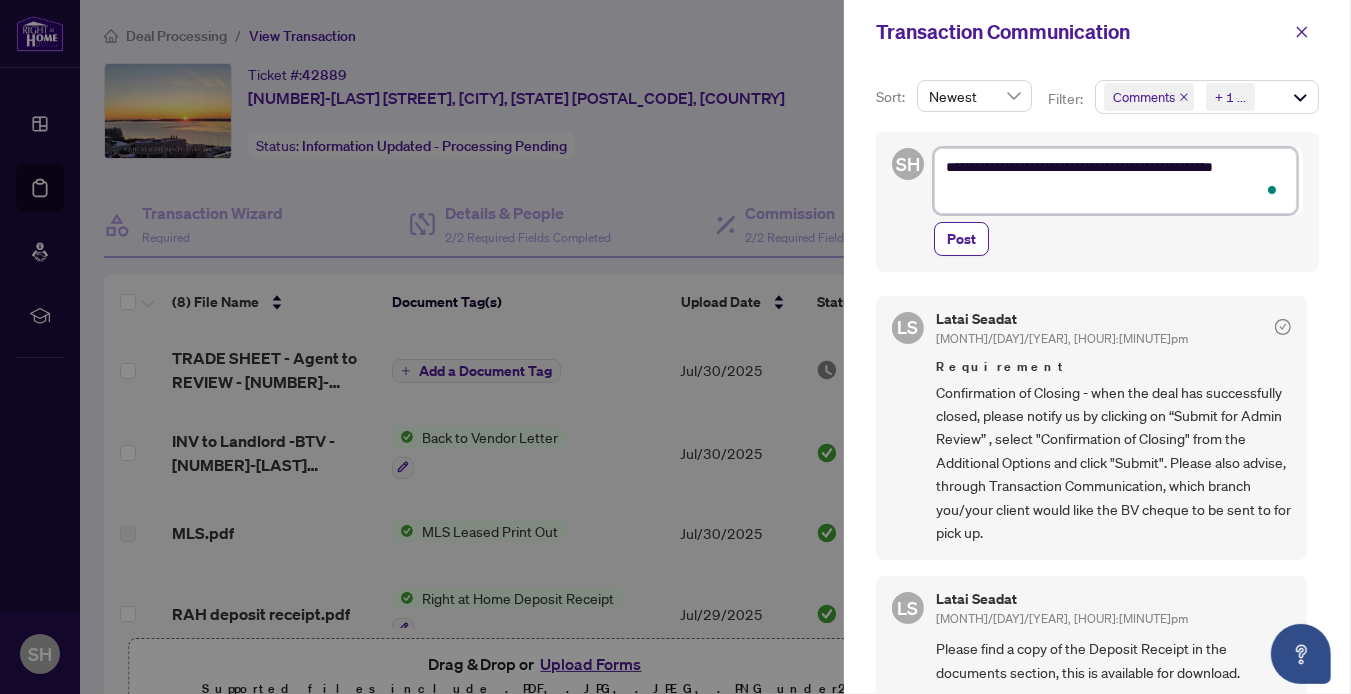 type on "**********" 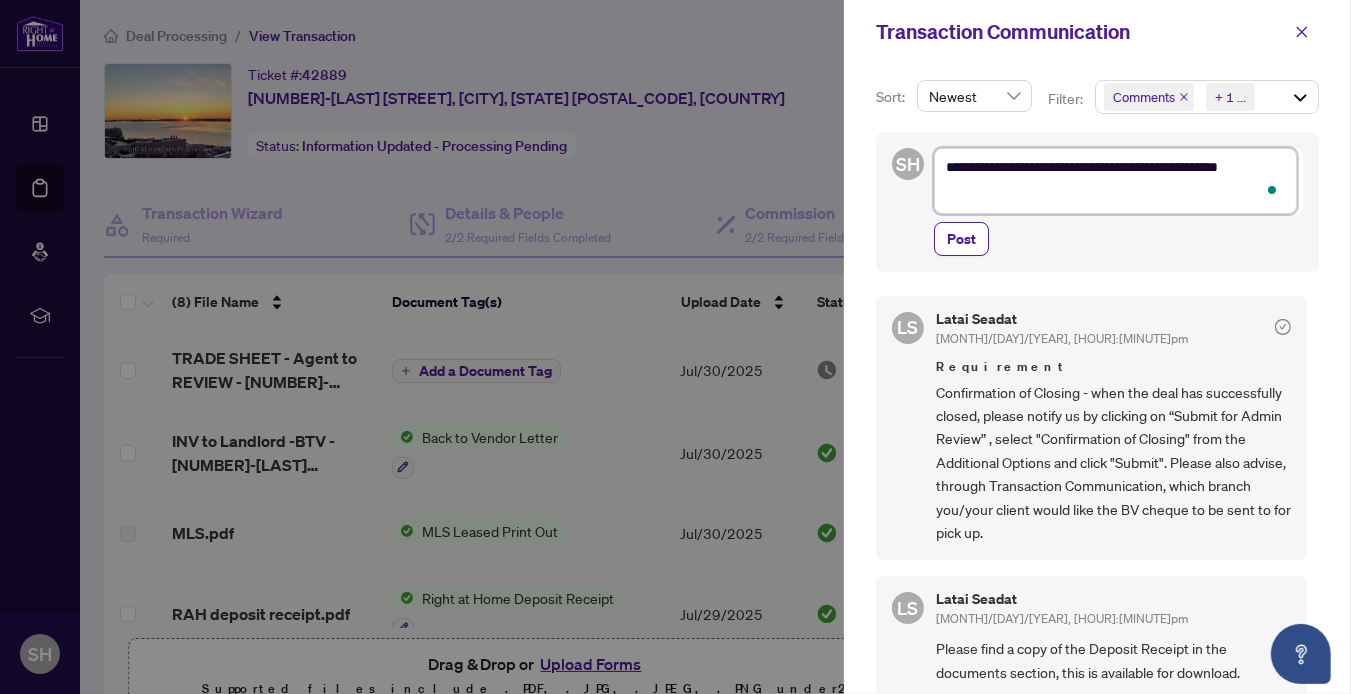 type on "**********" 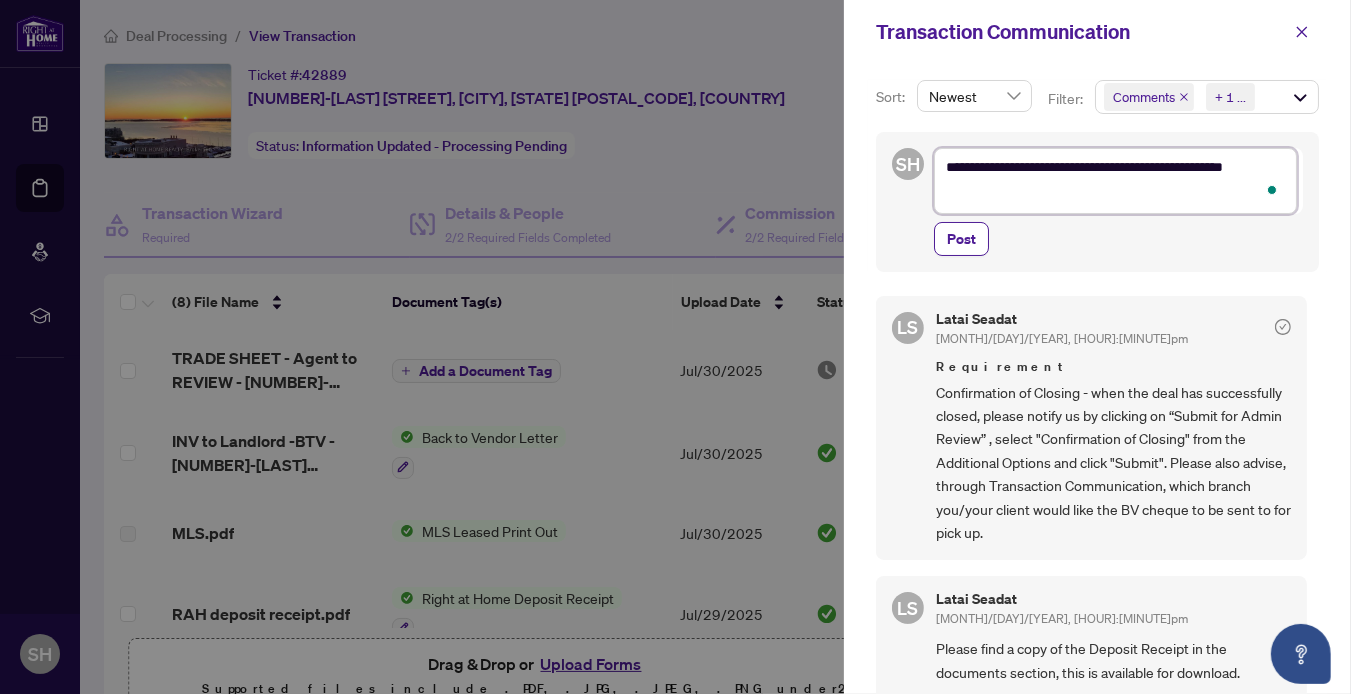 type on "**********" 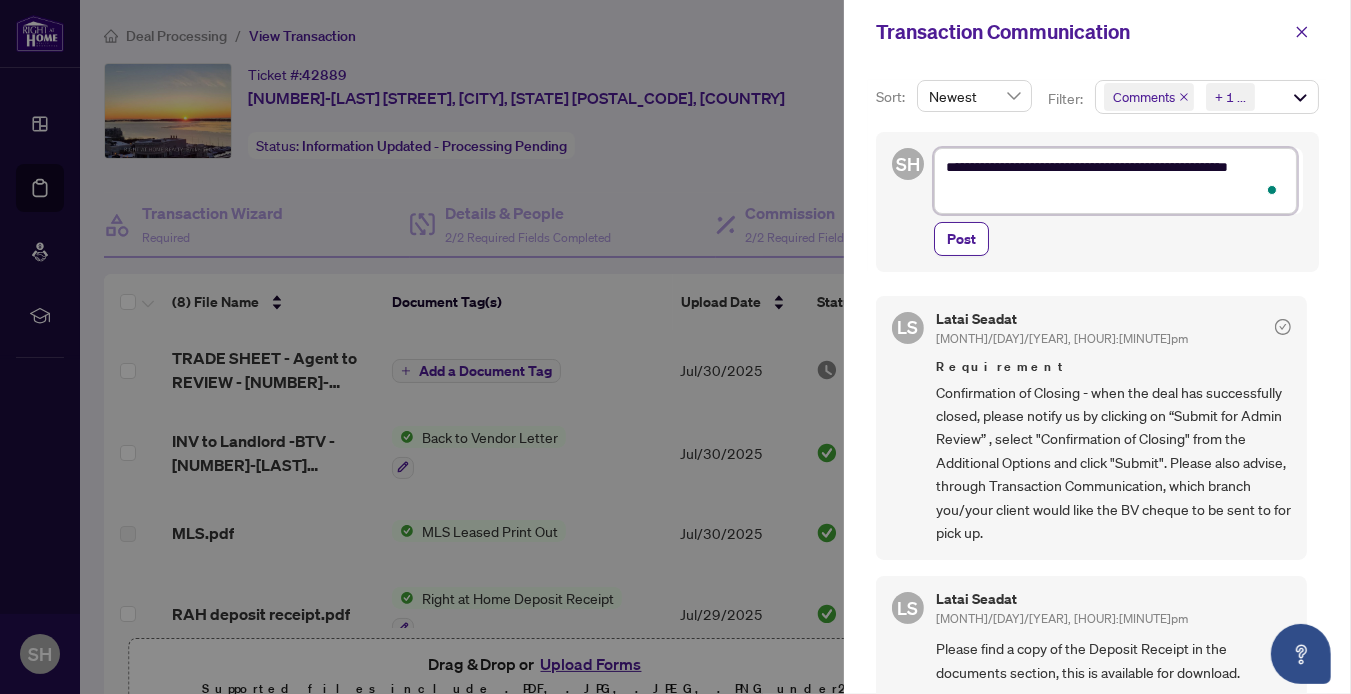 type on "**********" 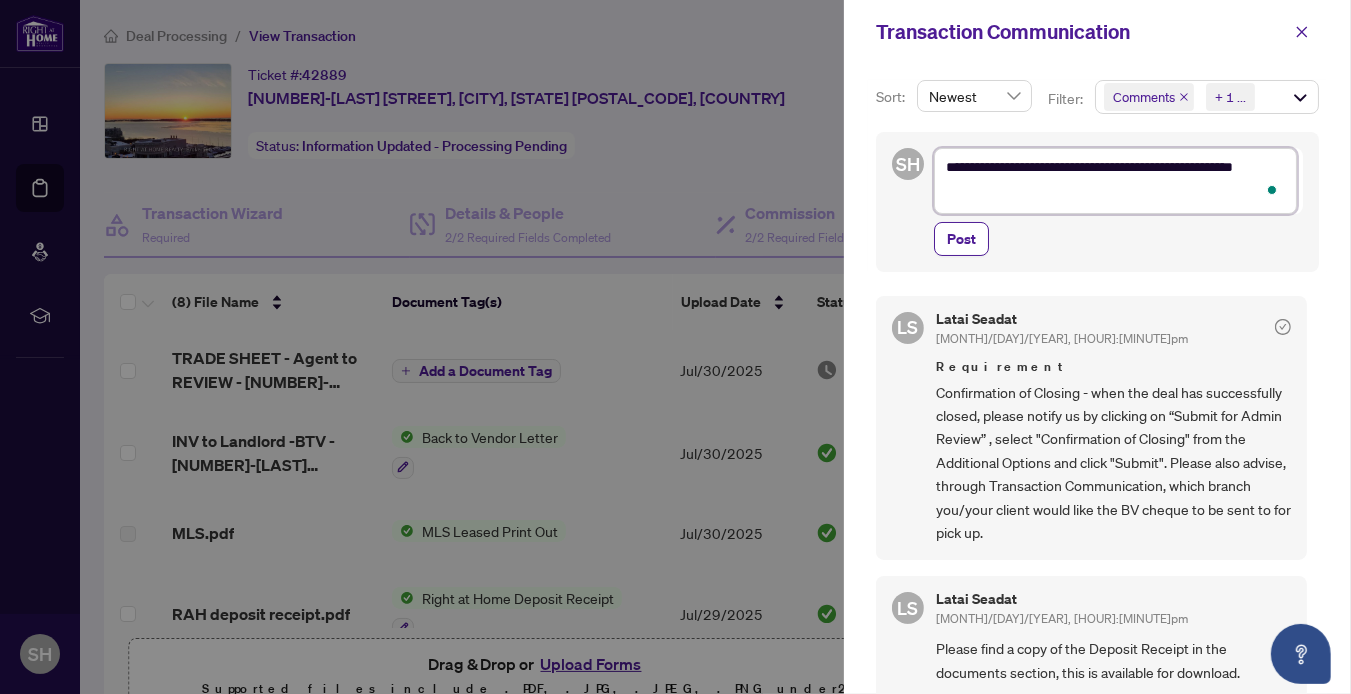 type on "**********" 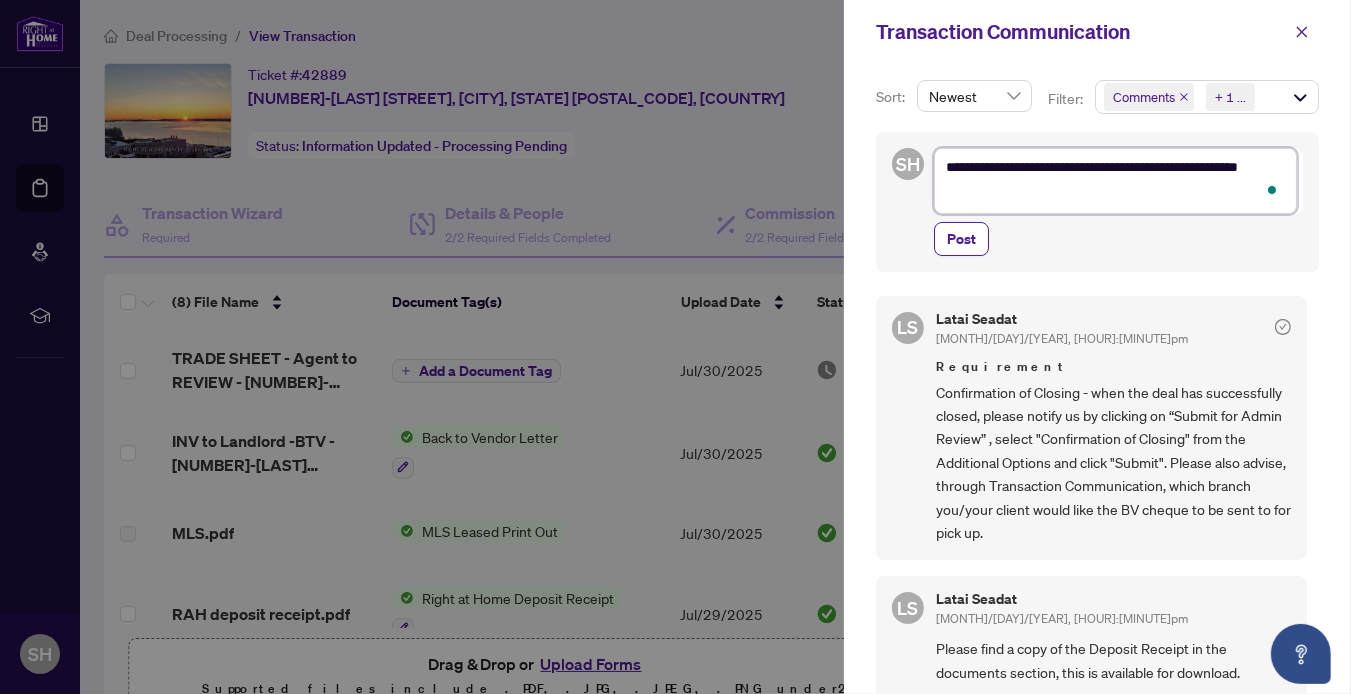 type on "**********" 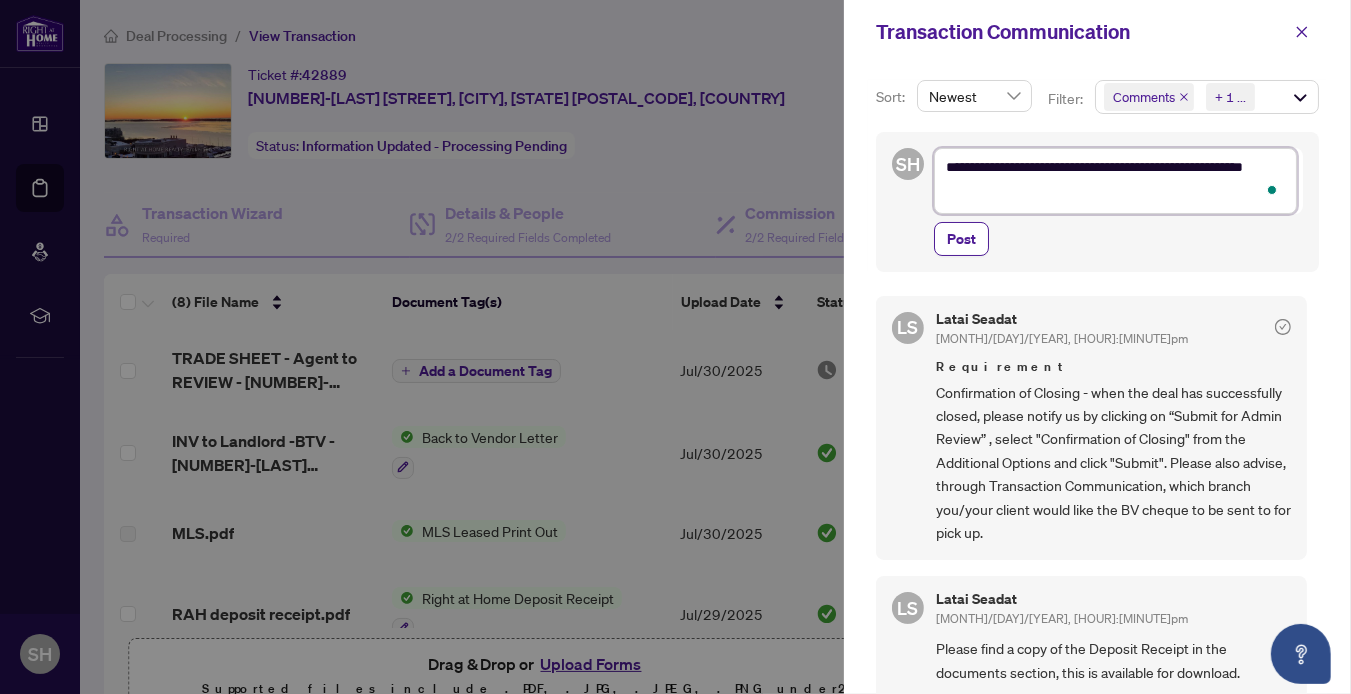type on "**********" 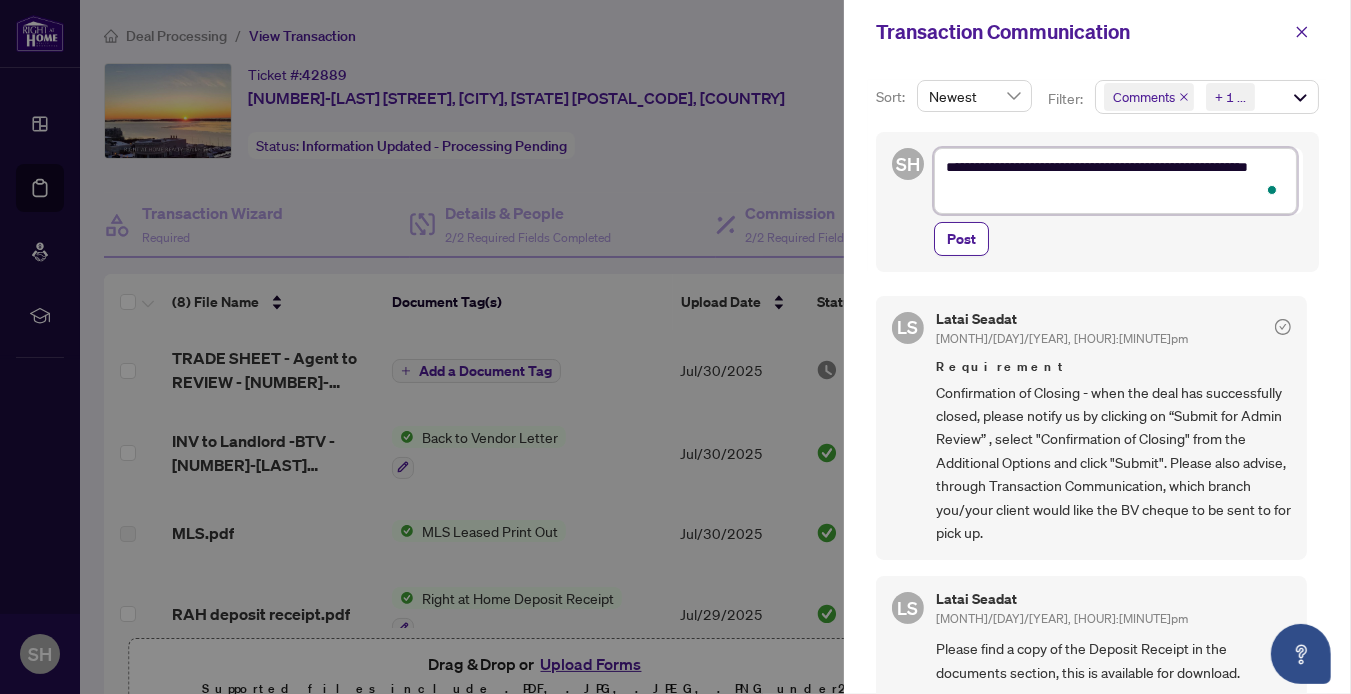 type on "**********" 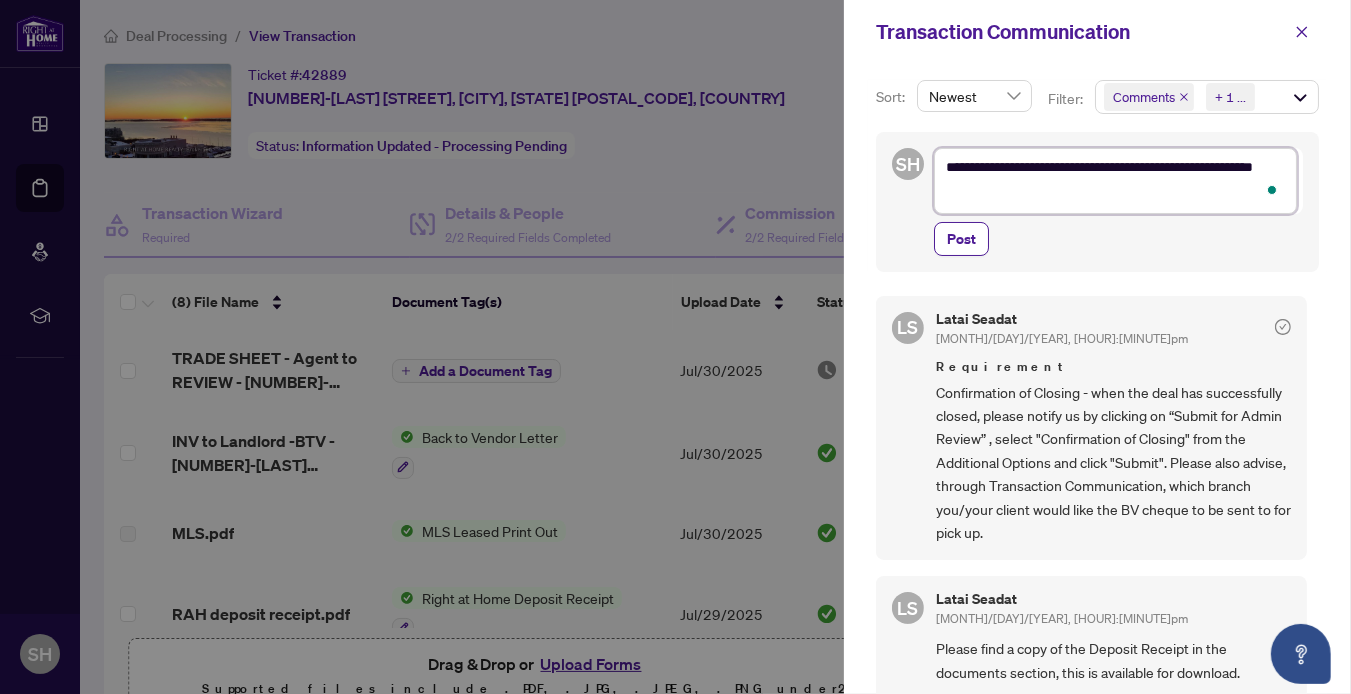 type on "**********" 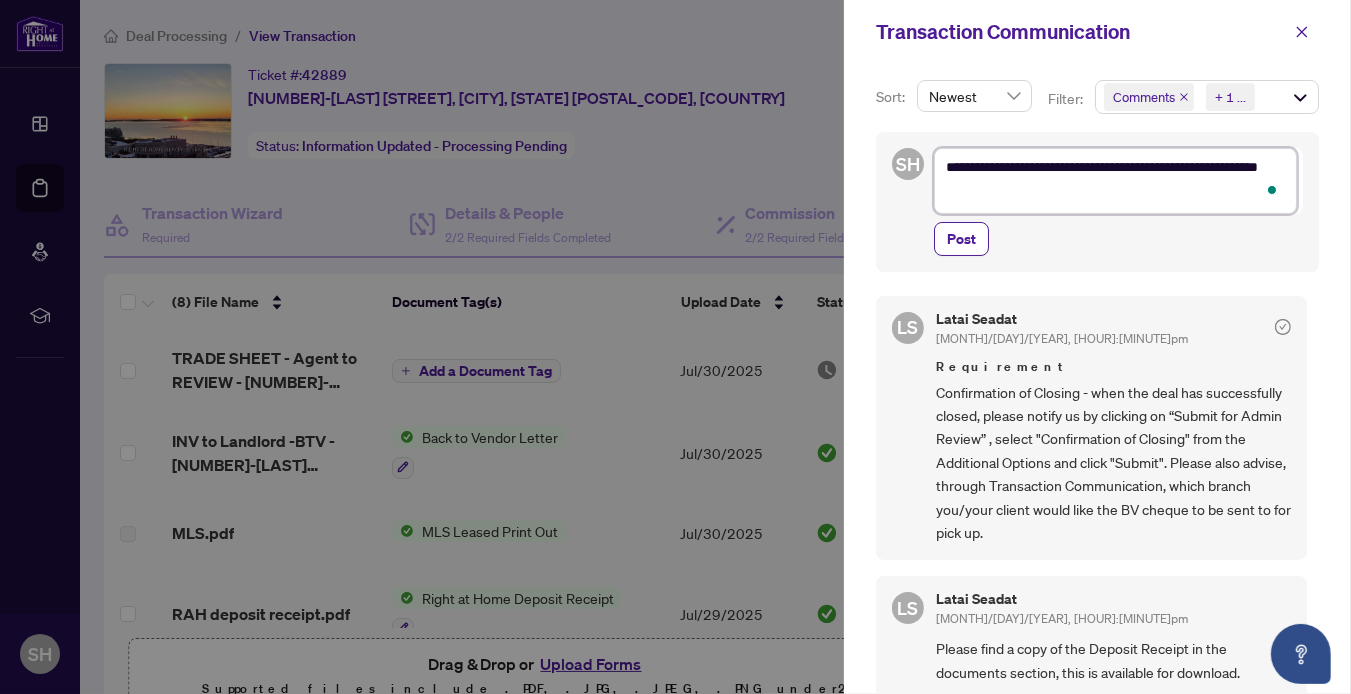 type on "**********" 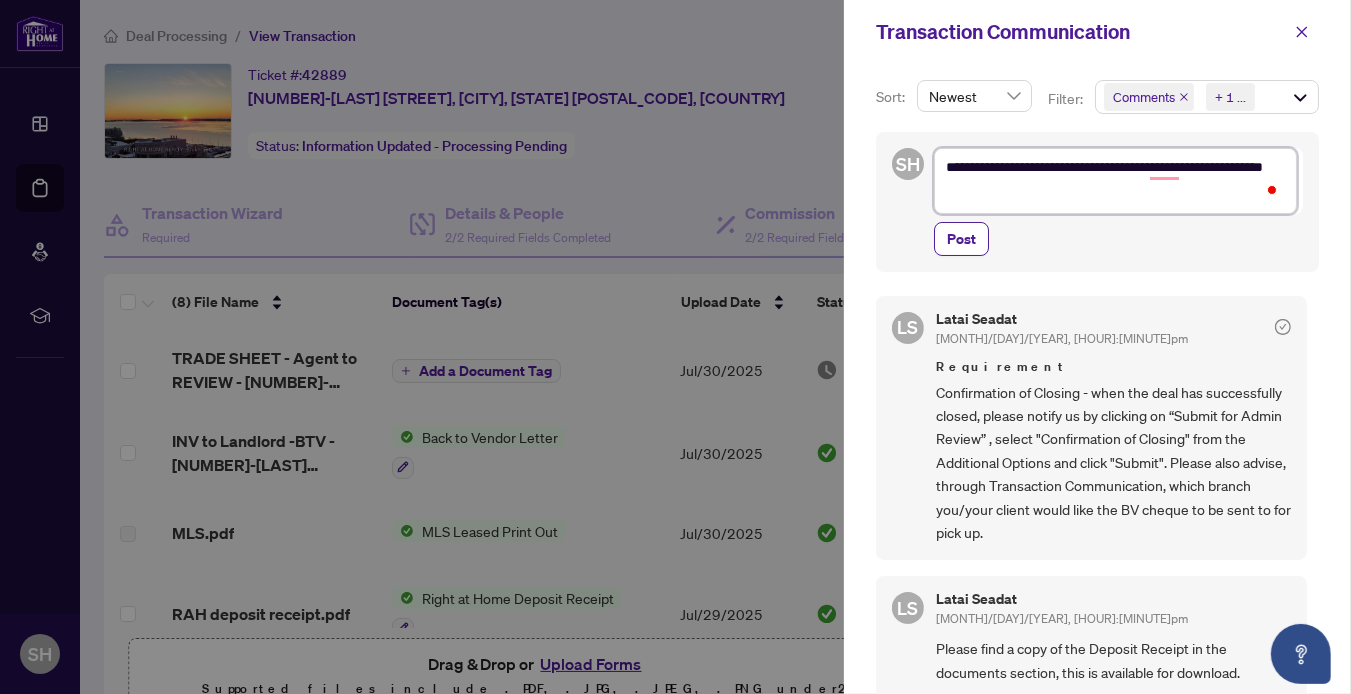 type on "**********" 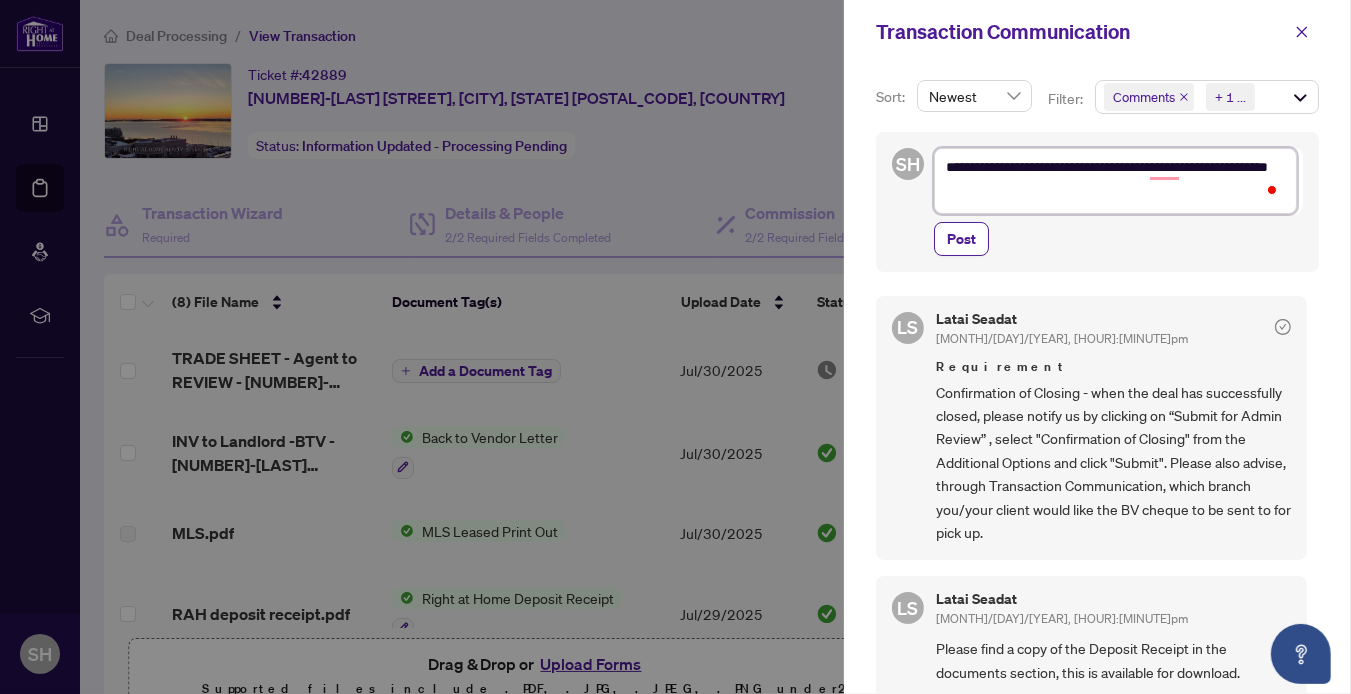 type on "**********" 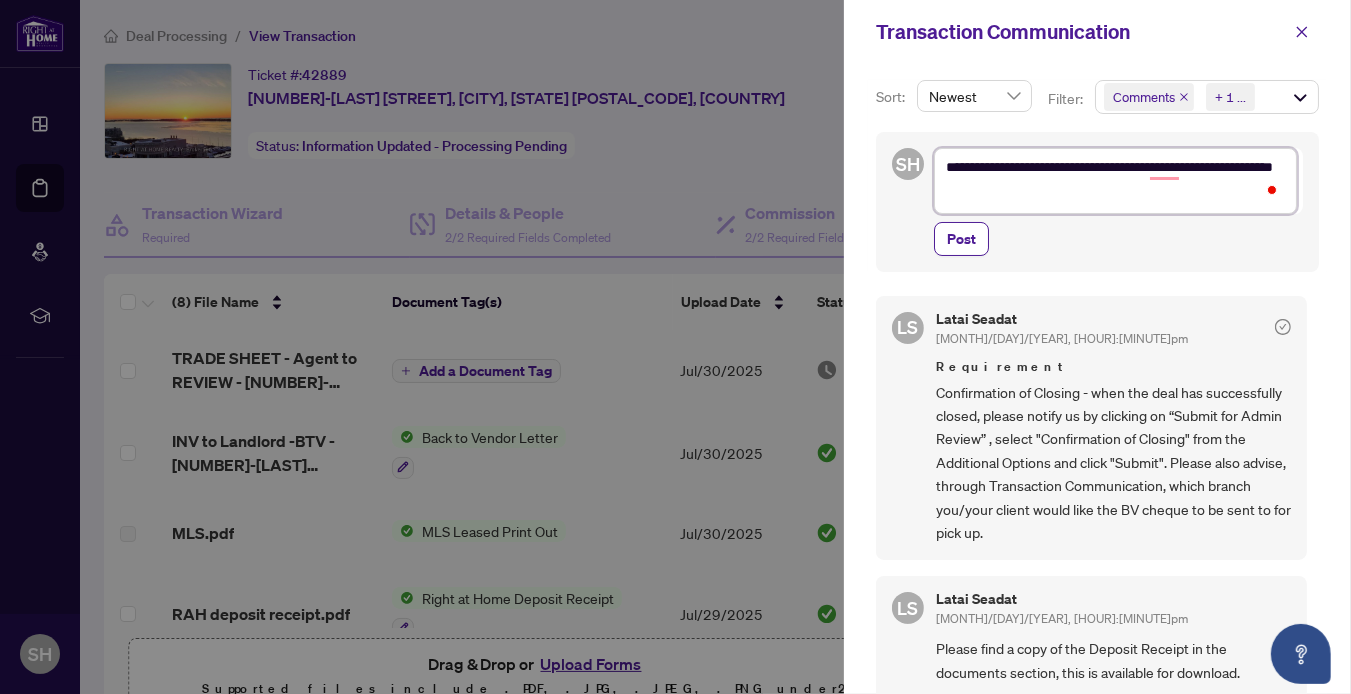 type on "**********" 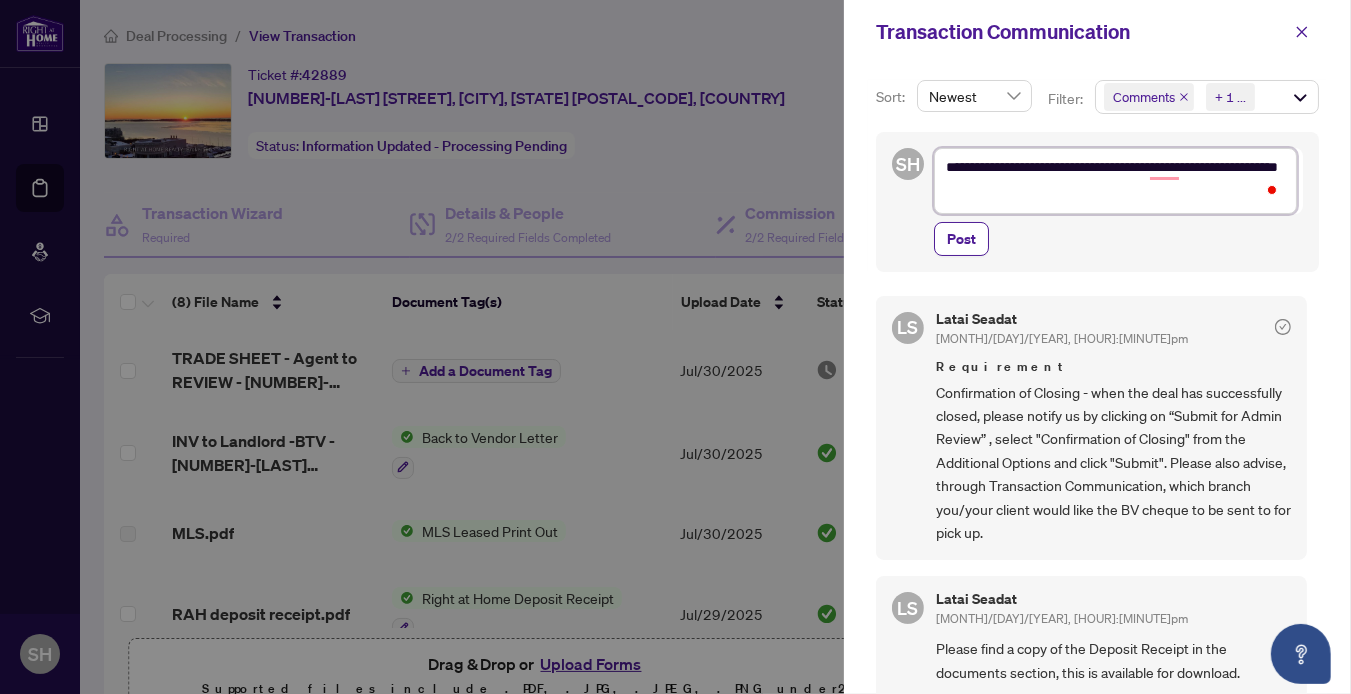type on "**********" 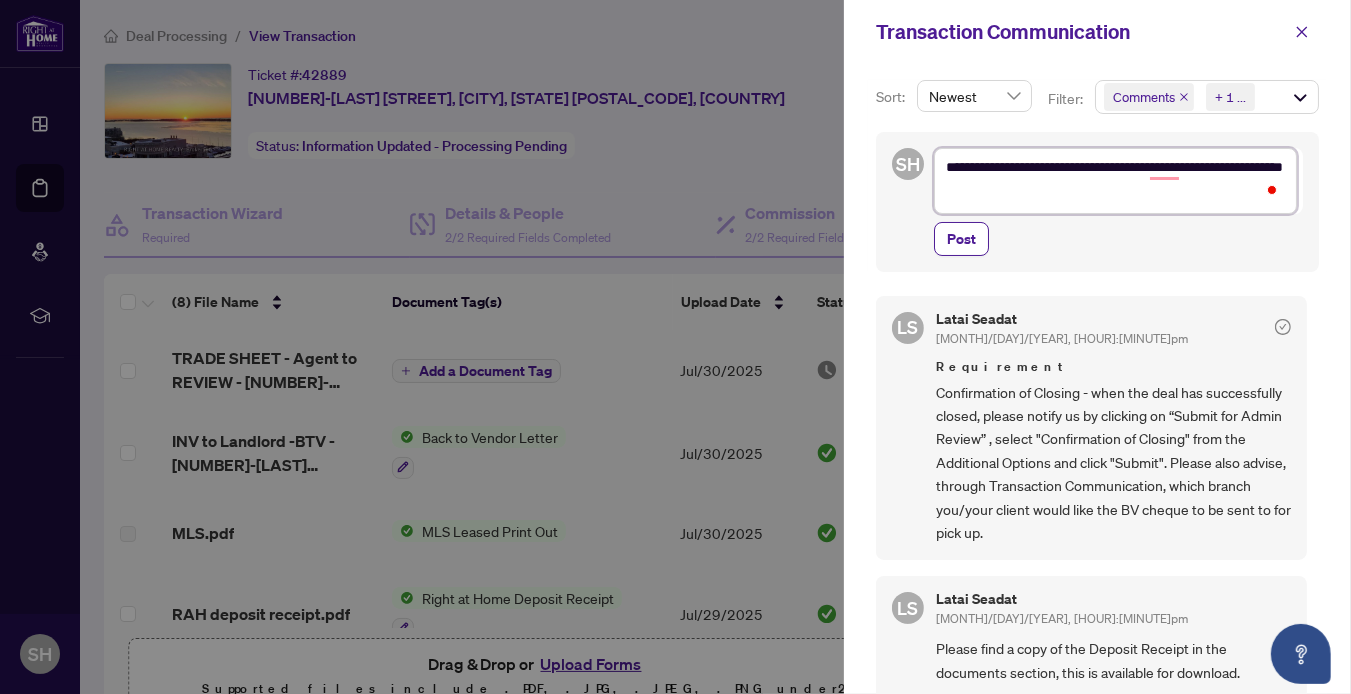 type on "**********" 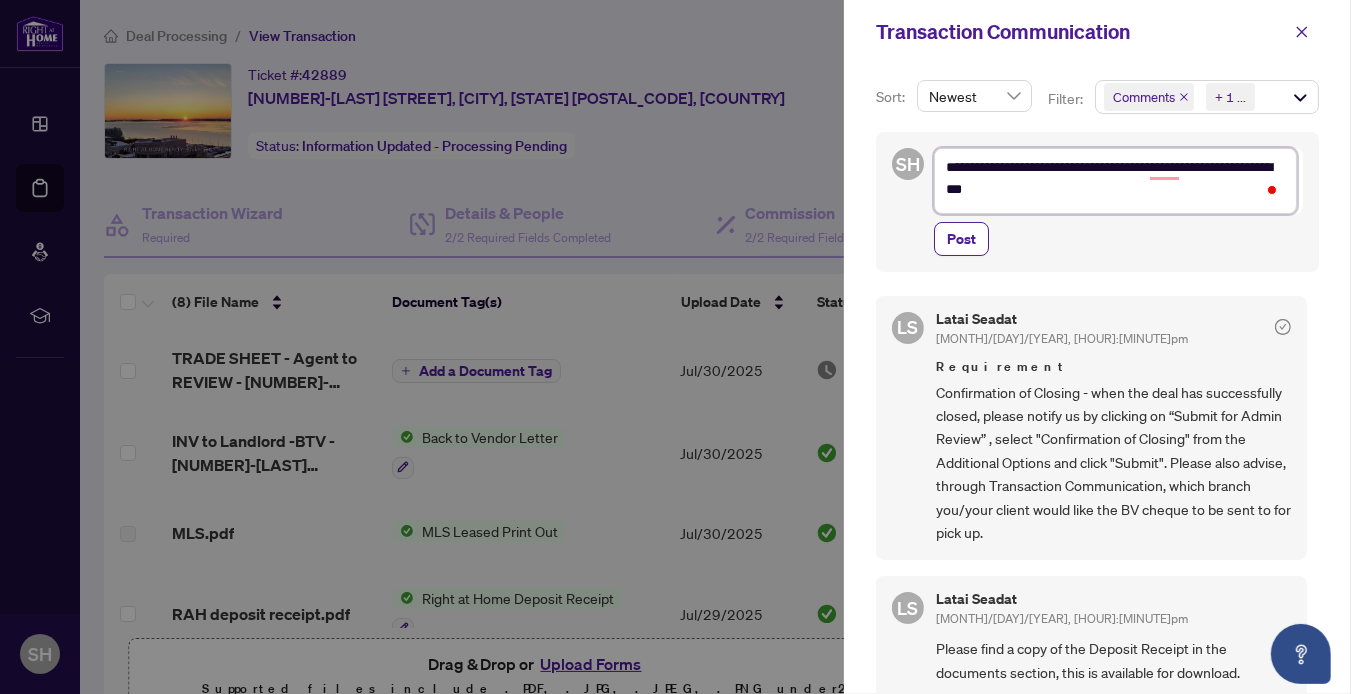 type on "**********" 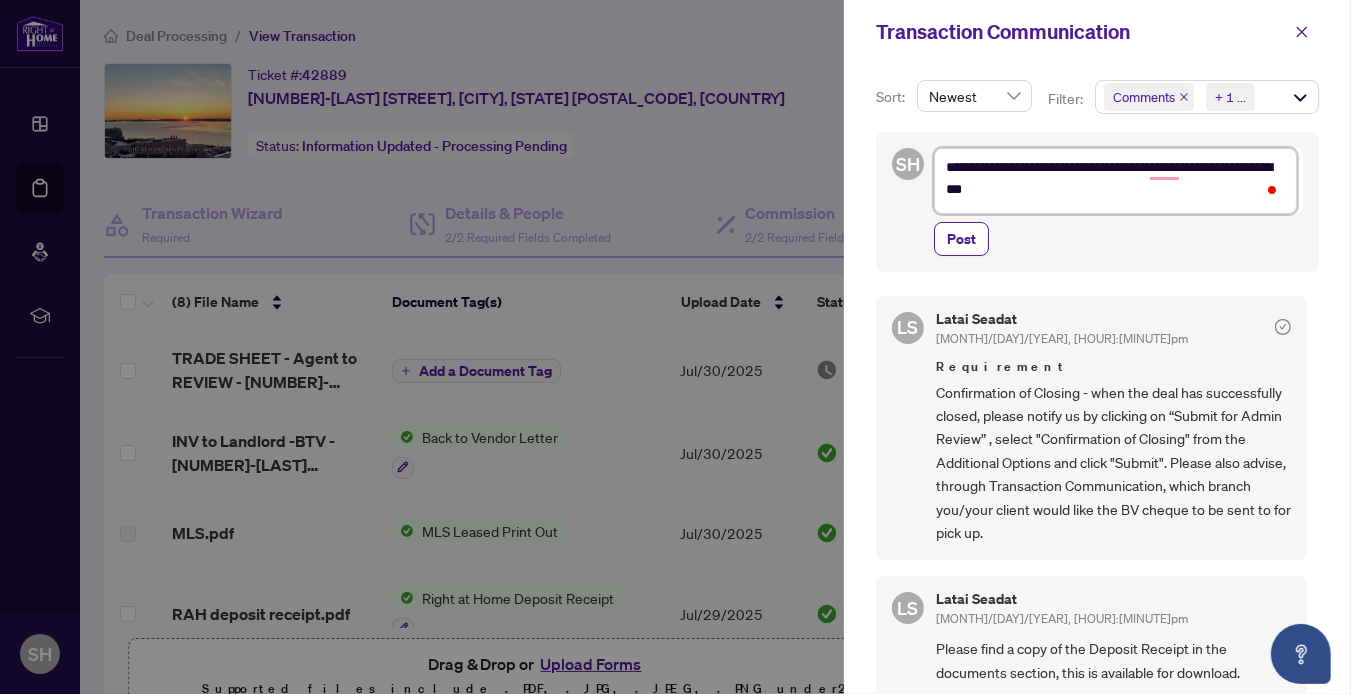 type on "**********" 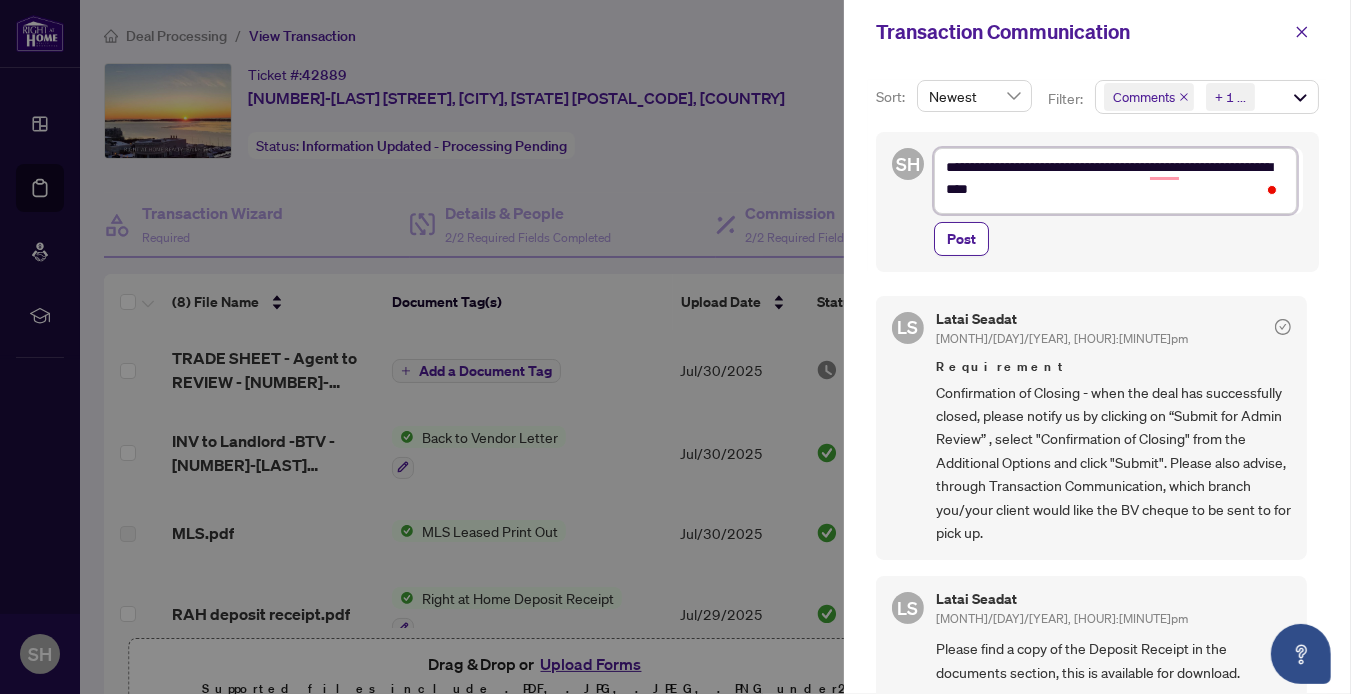 type on "**********" 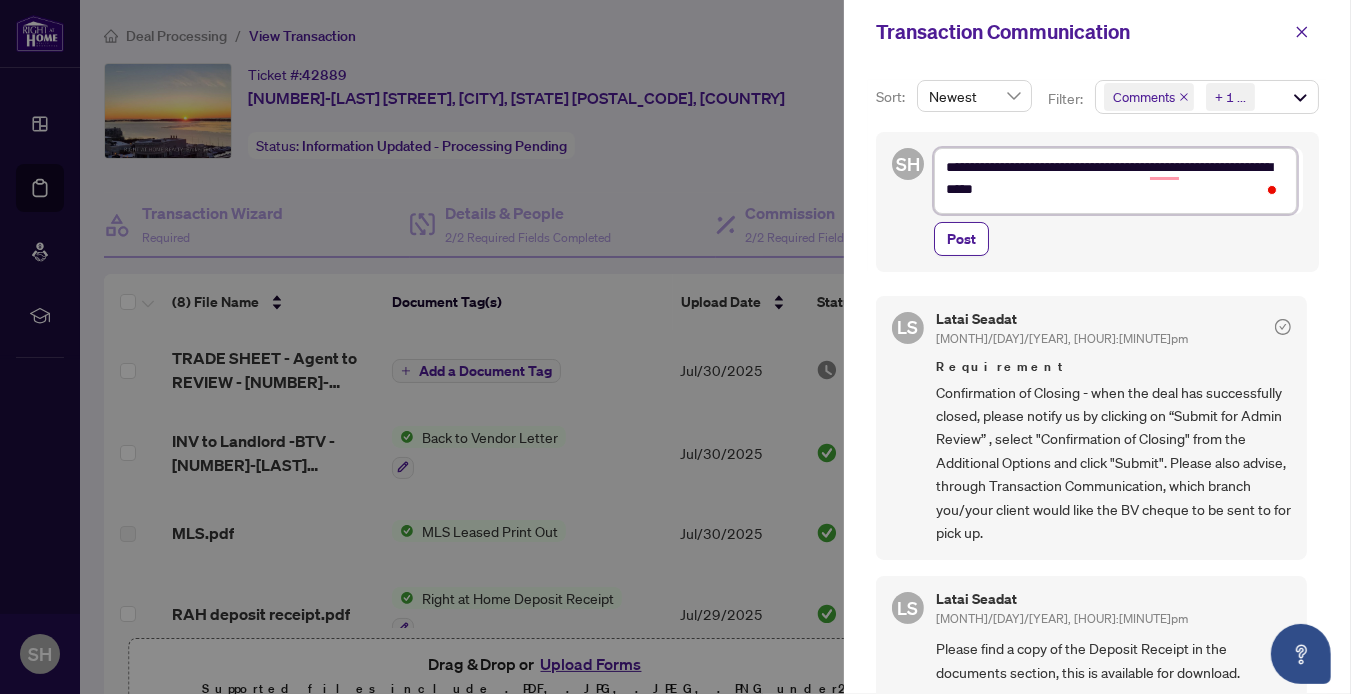 type on "**********" 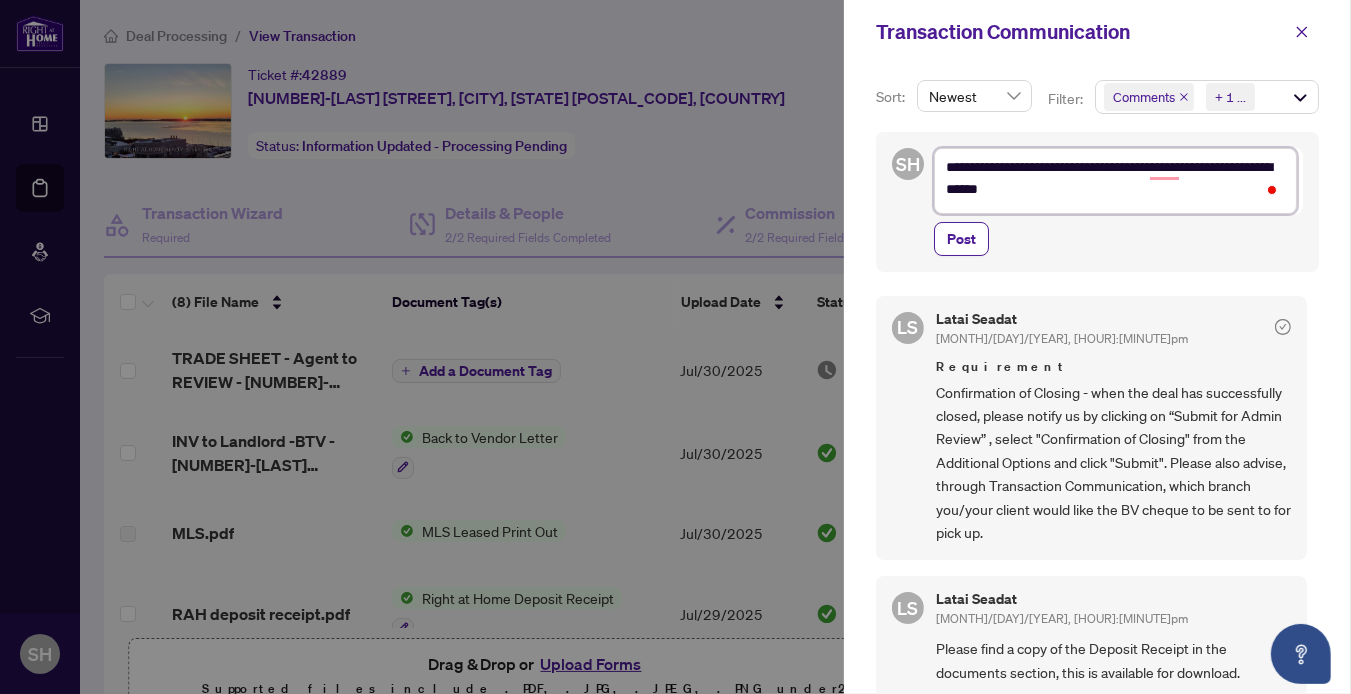 type on "**********" 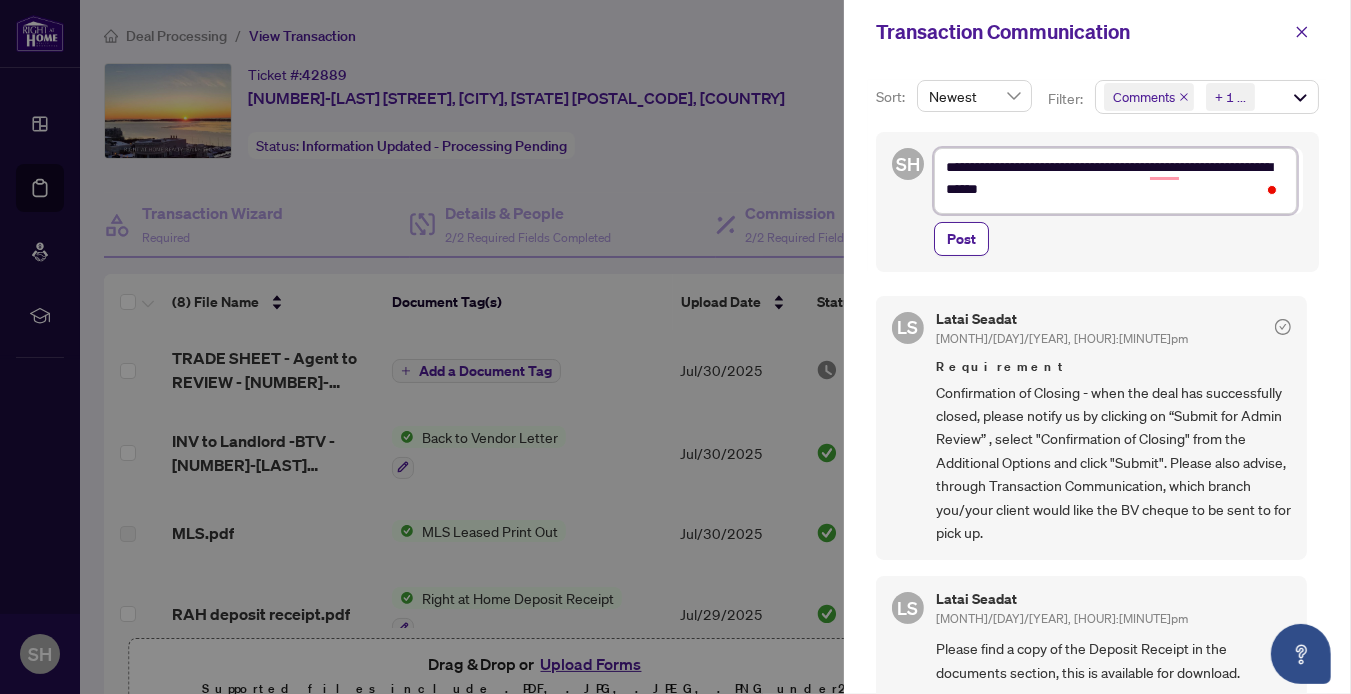 type on "**********" 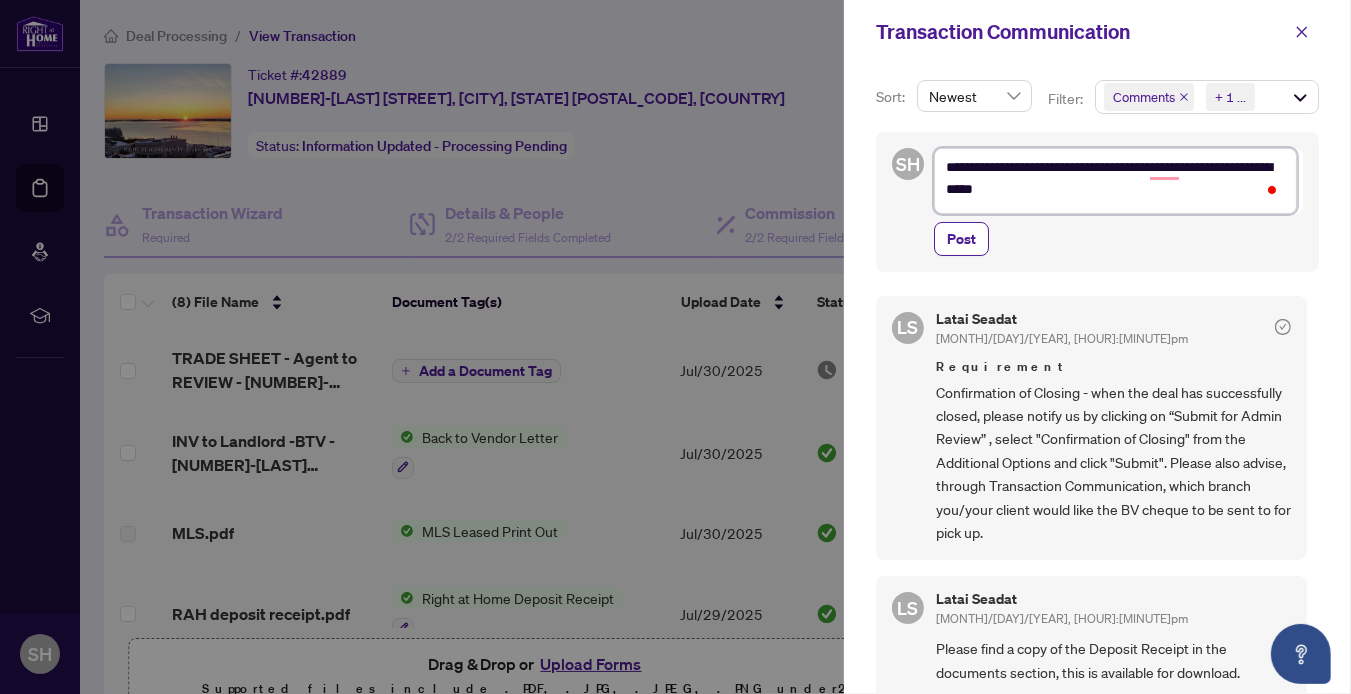 type on "**********" 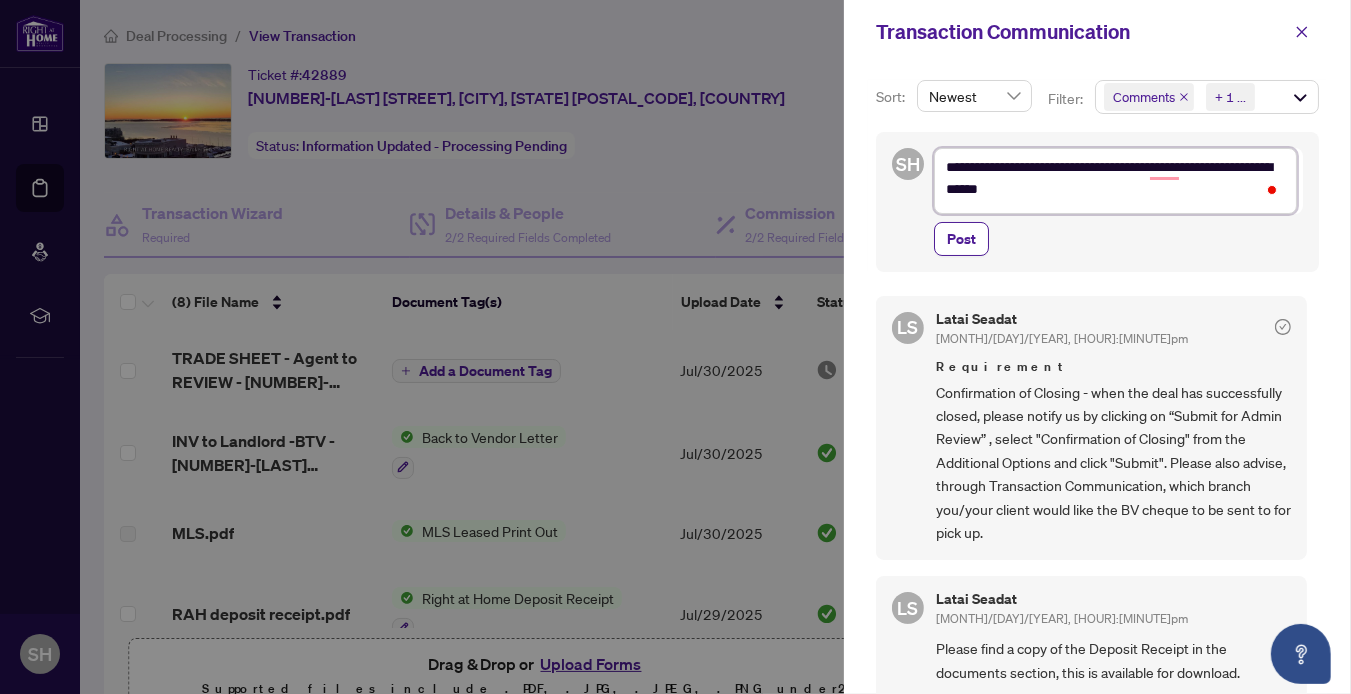 type on "**********" 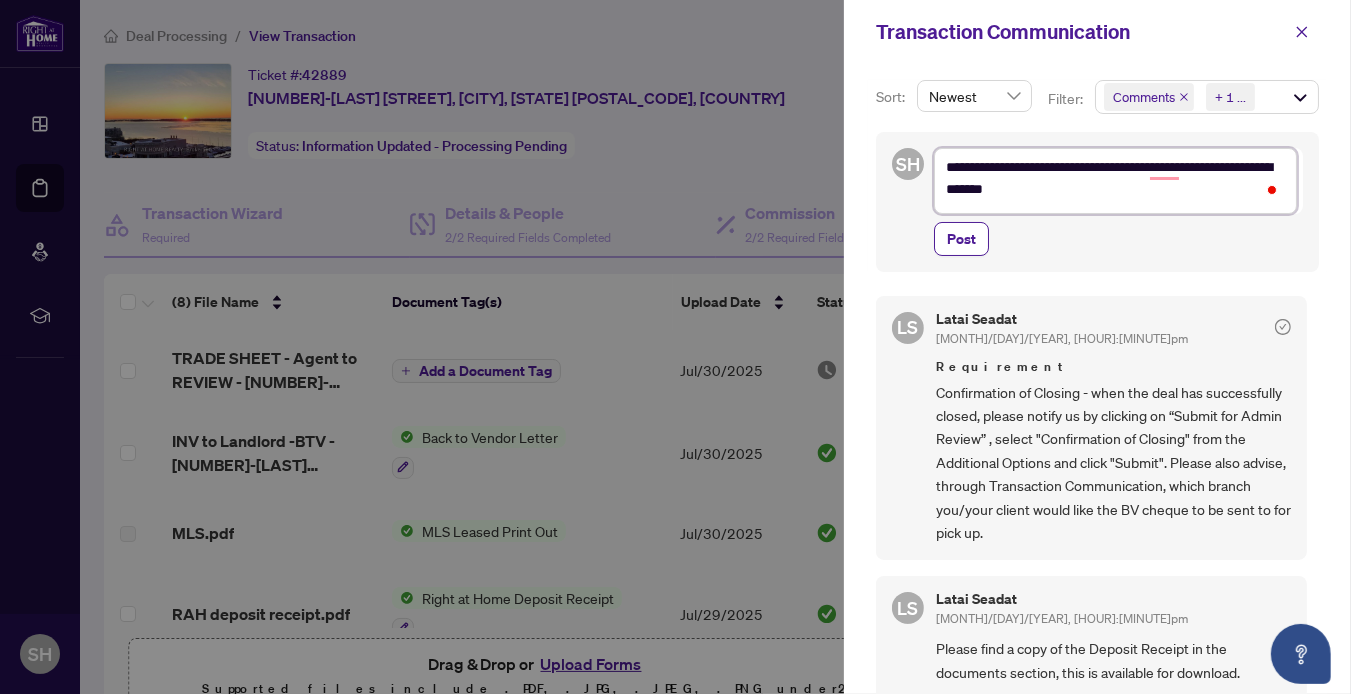 type on "**********" 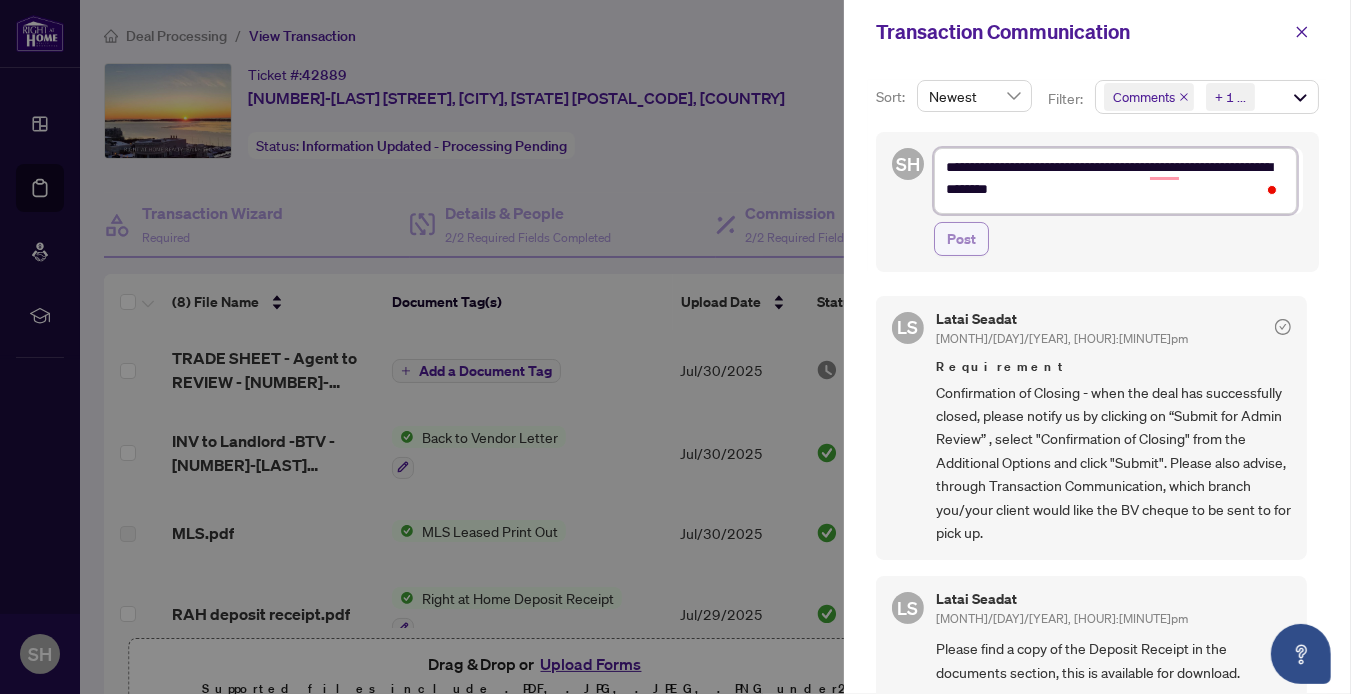type on "**********" 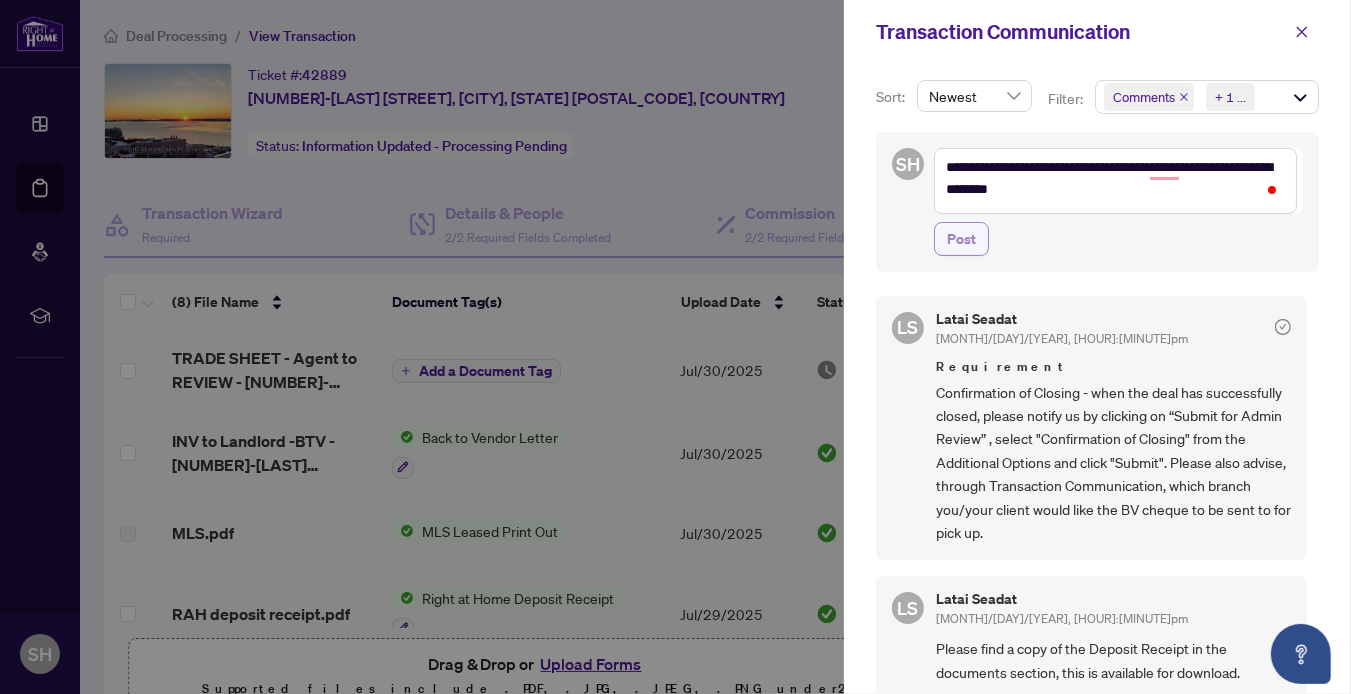 click on "Post" at bounding box center [961, 239] 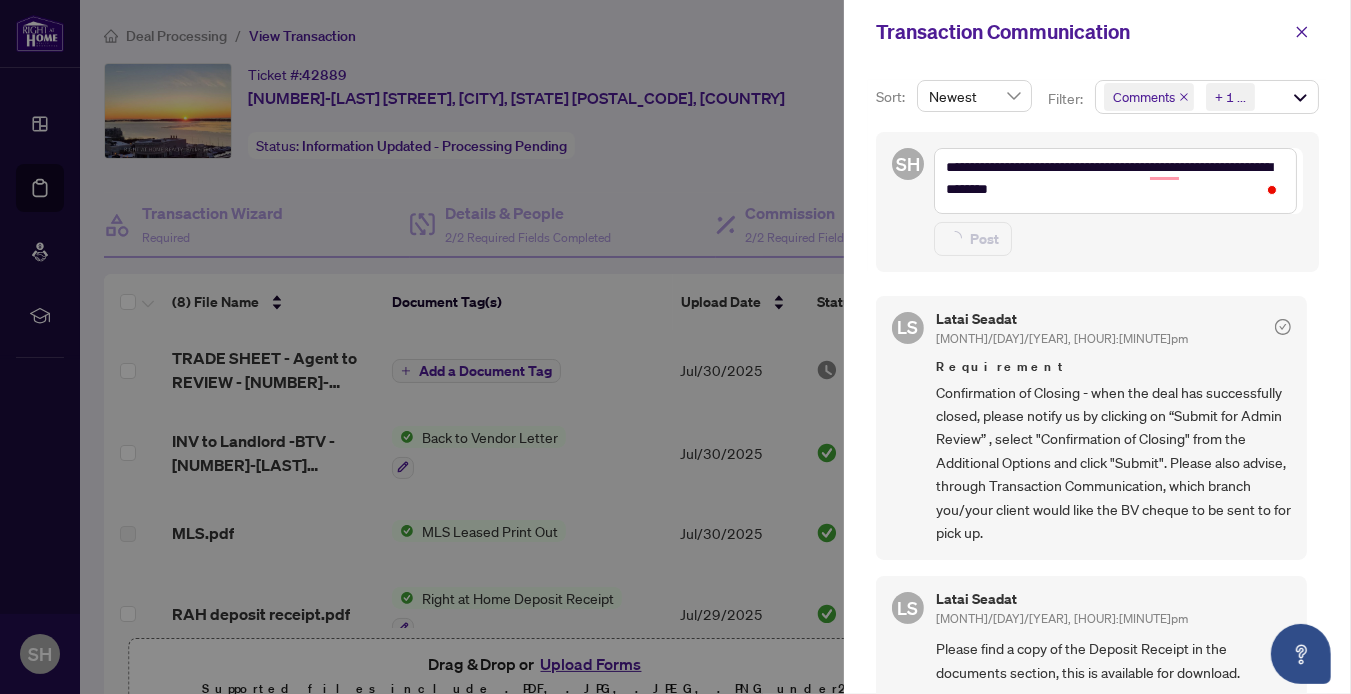 type on "**********" 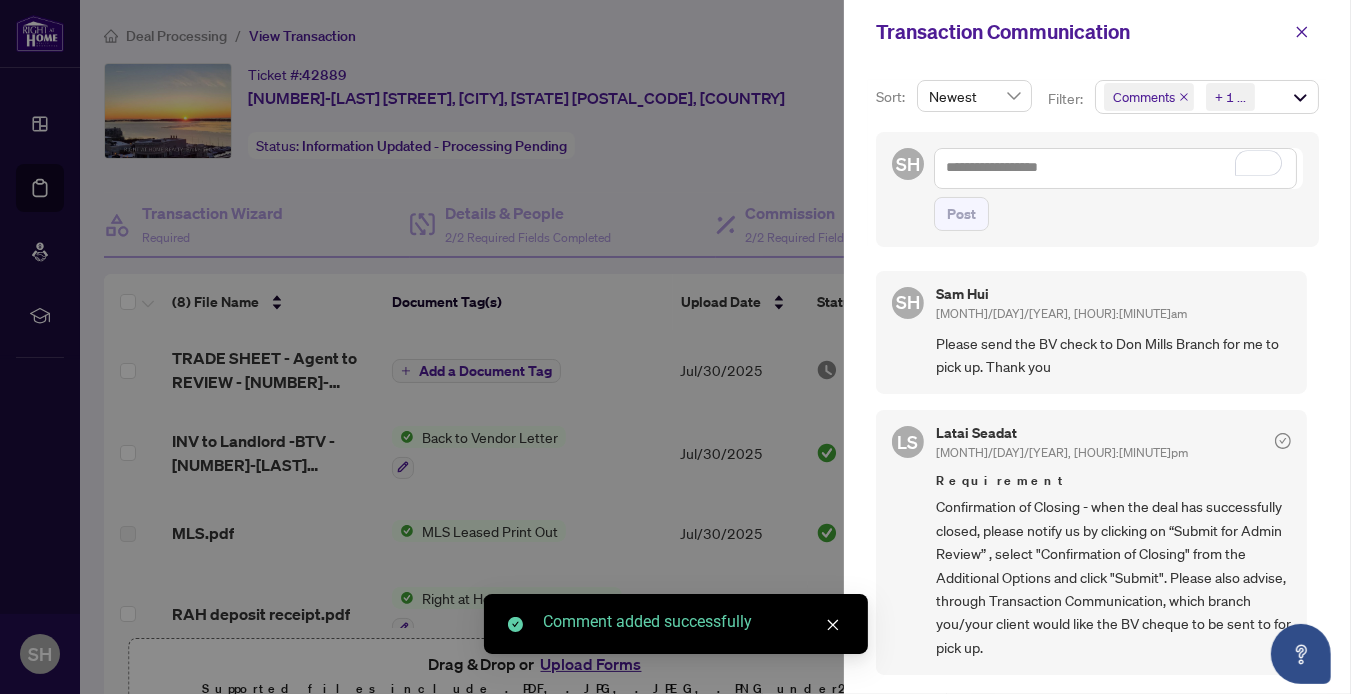 click at bounding box center (675, 347) 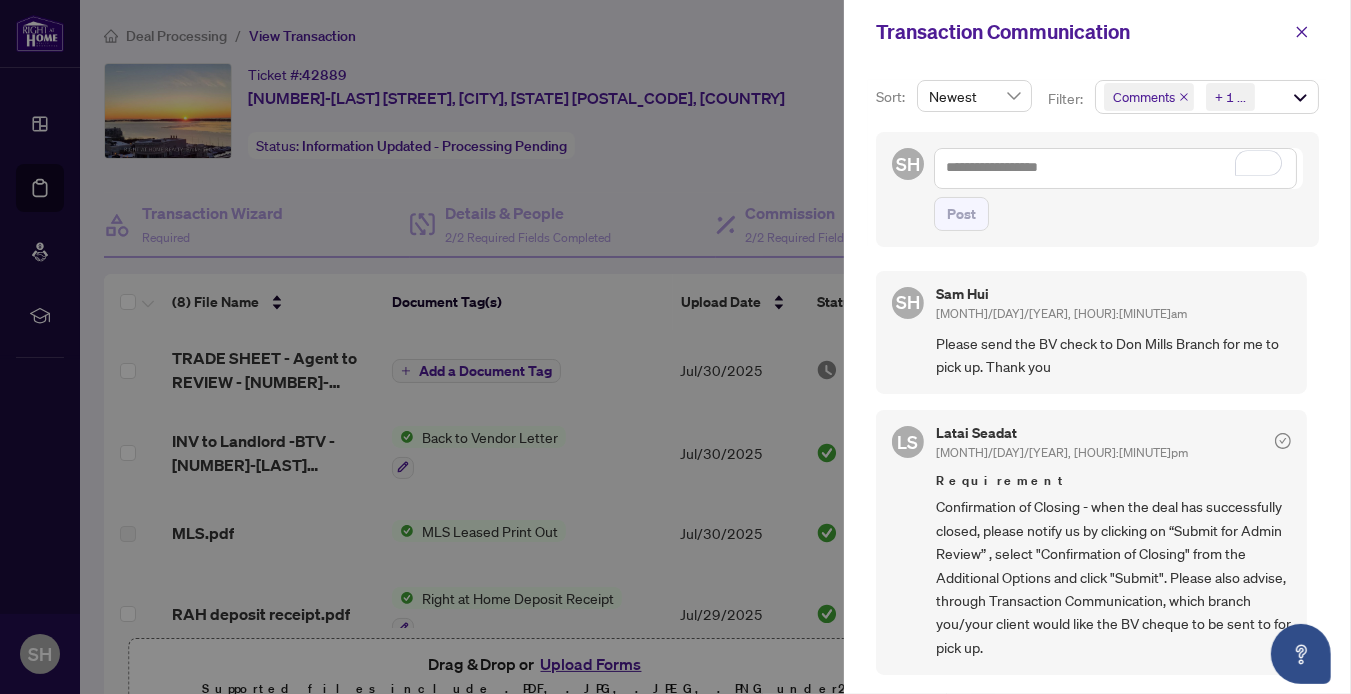 drag, startPoint x: 1301, startPoint y: 33, endPoint x: 1195, endPoint y: 115, distance: 134.01492 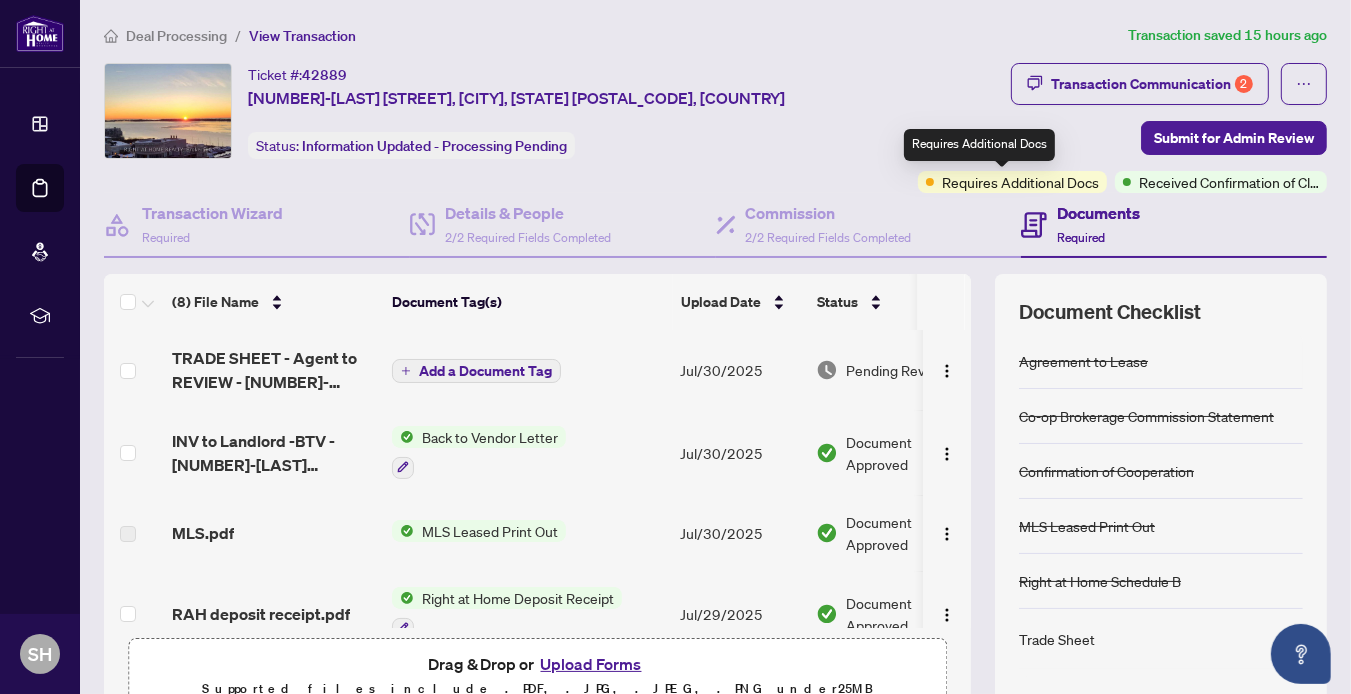 click on "Requires Additional Docs" at bounding box center (979, 145) 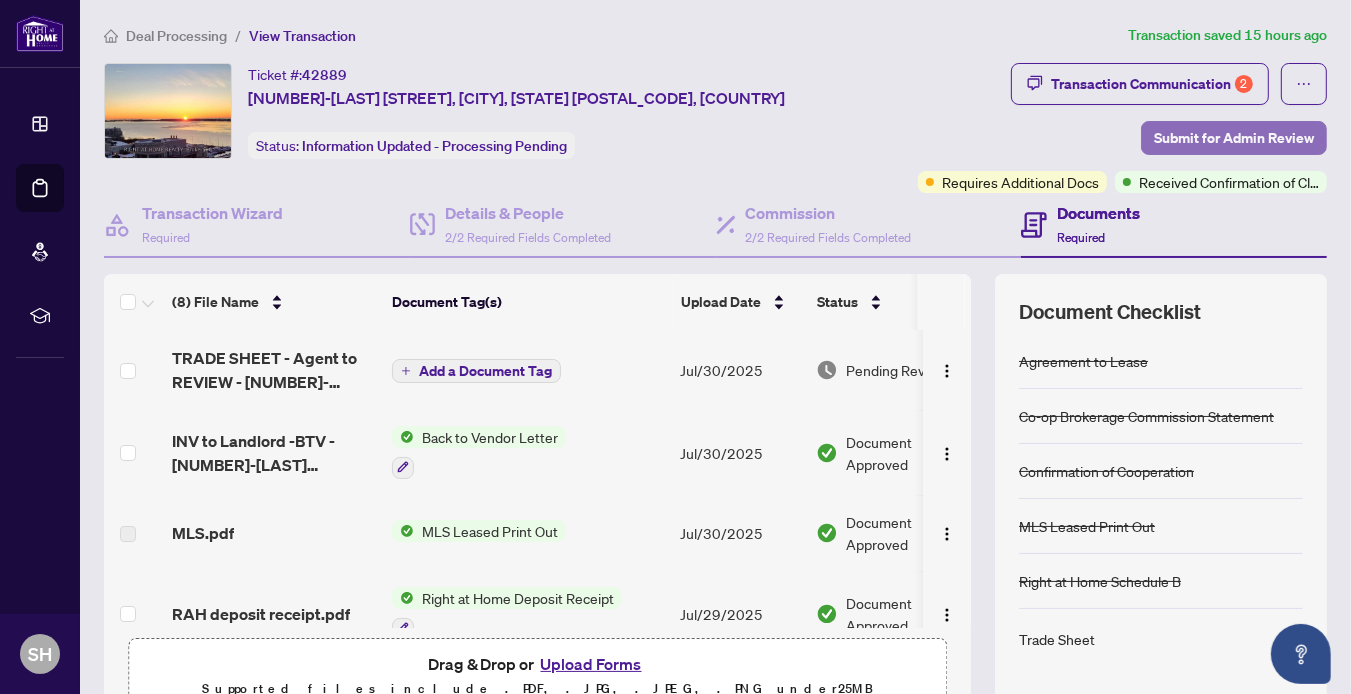 click on "Submit for Admin Review" at bounding box center [1234, 138] 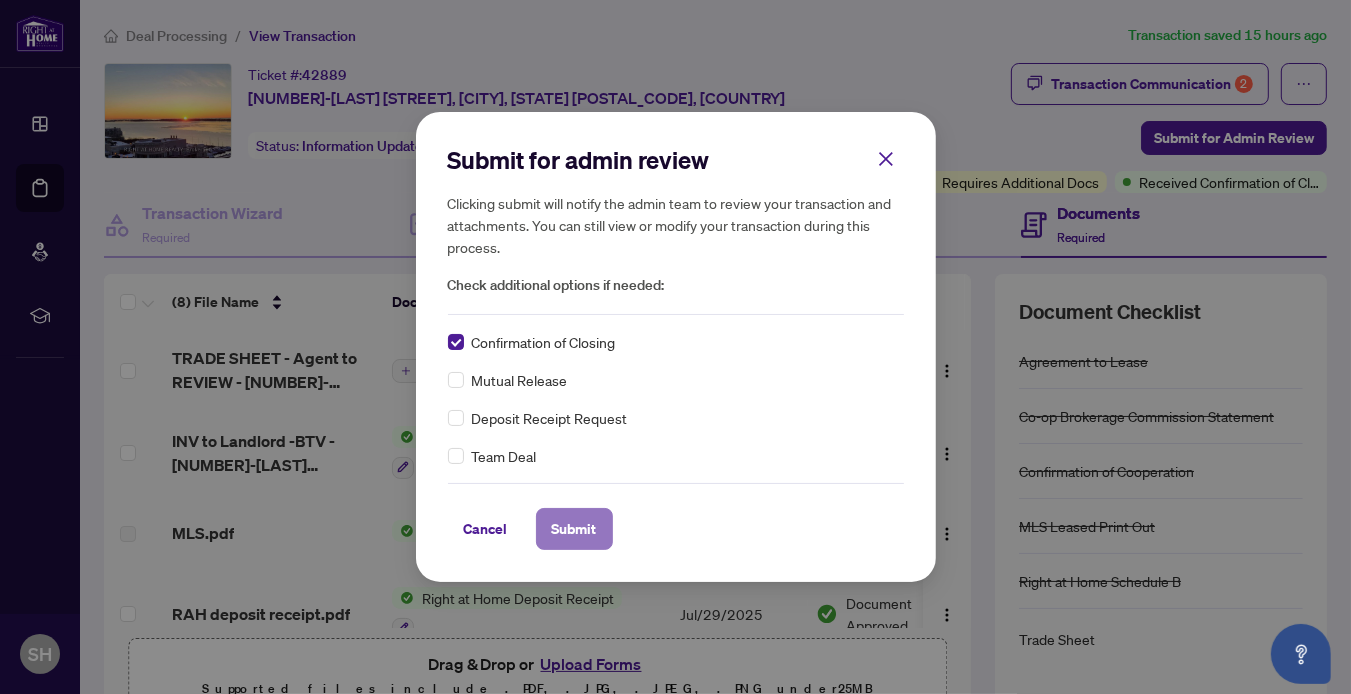 click on "Submit" at bounding box center [574, 529] 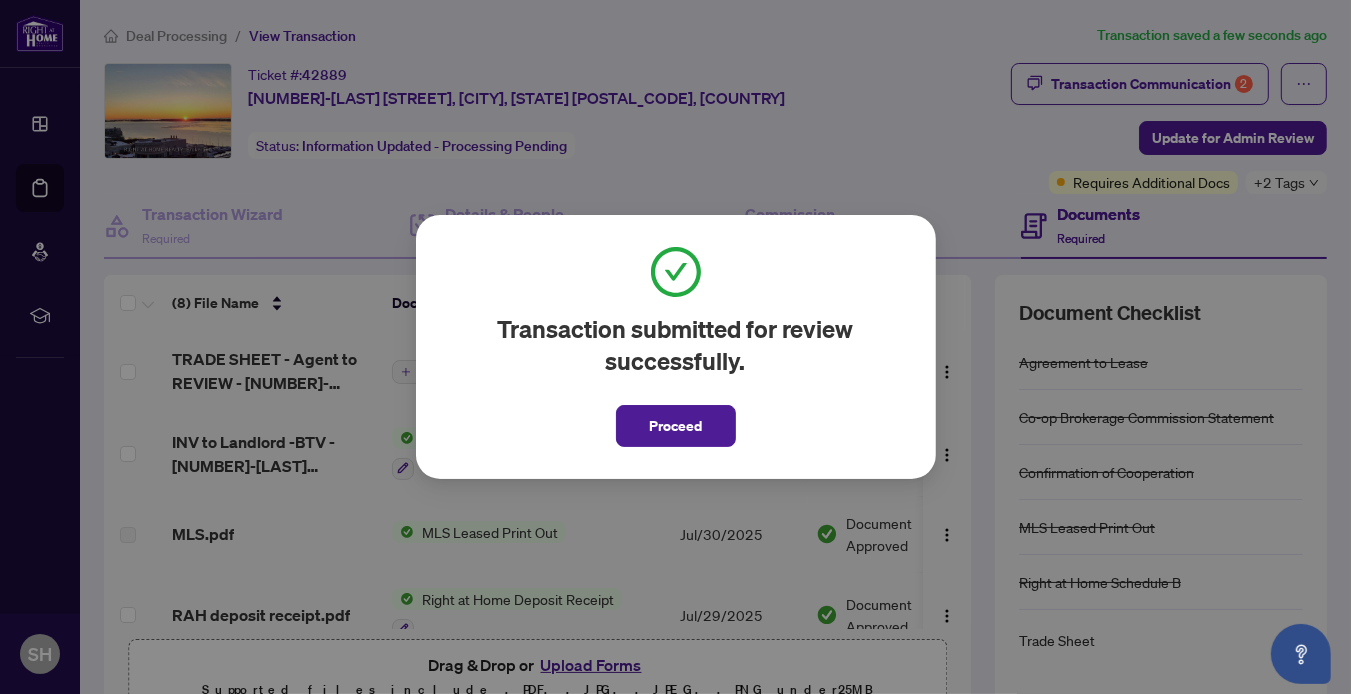 click on "Proceed" at bounding box center [676, 426] 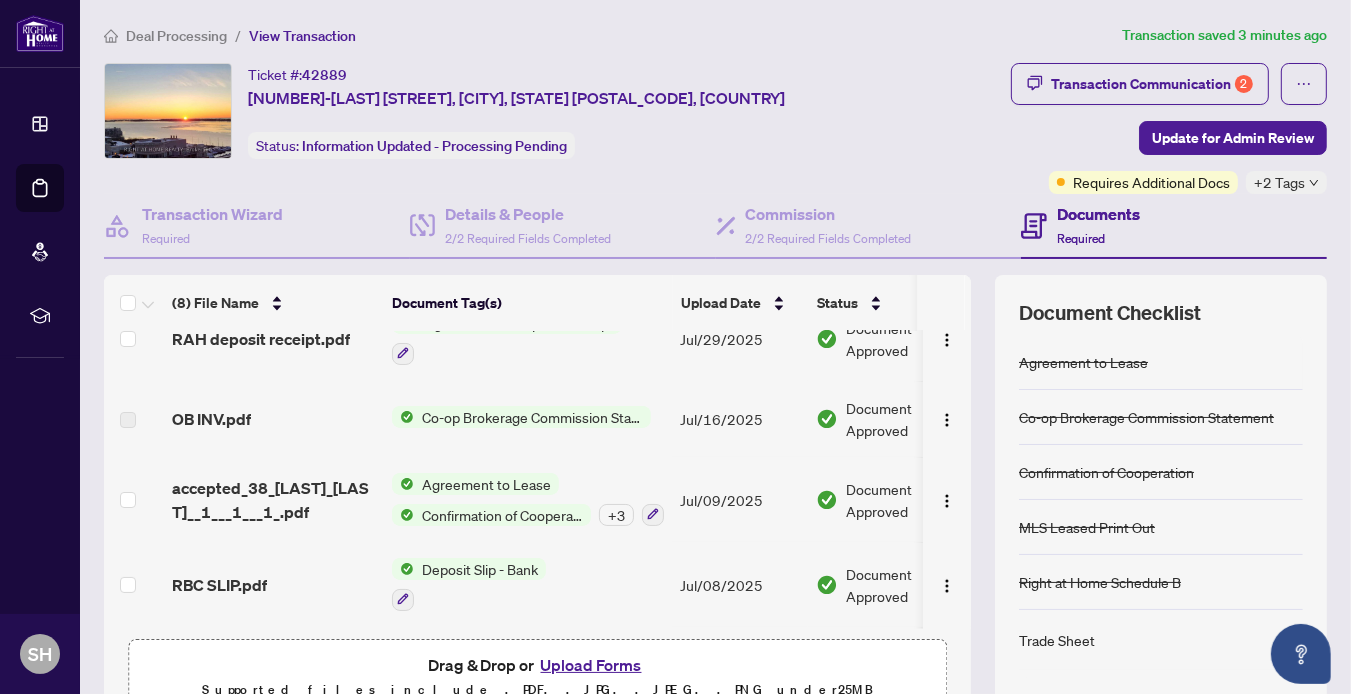 scroll, scrollTop: 274, scrollLeft: 0, axis: vertical 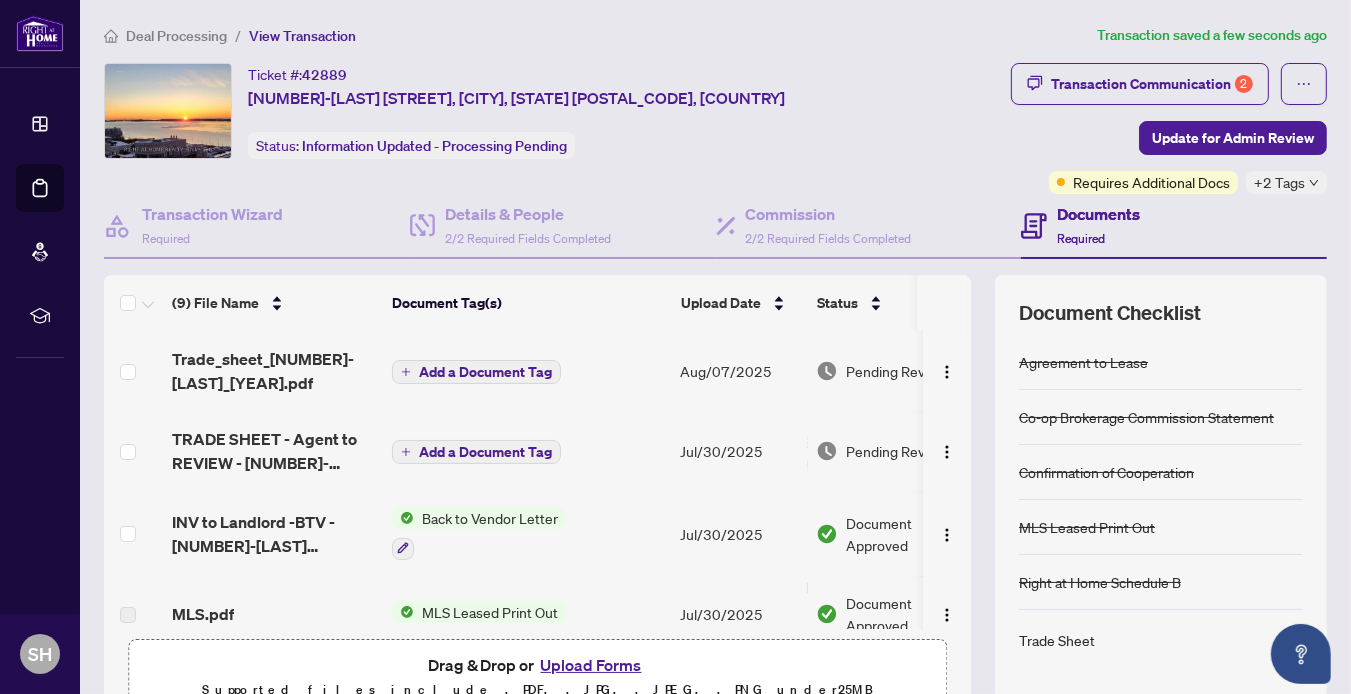 click on "Add a Document Tag" at bounding box center [485, 372] 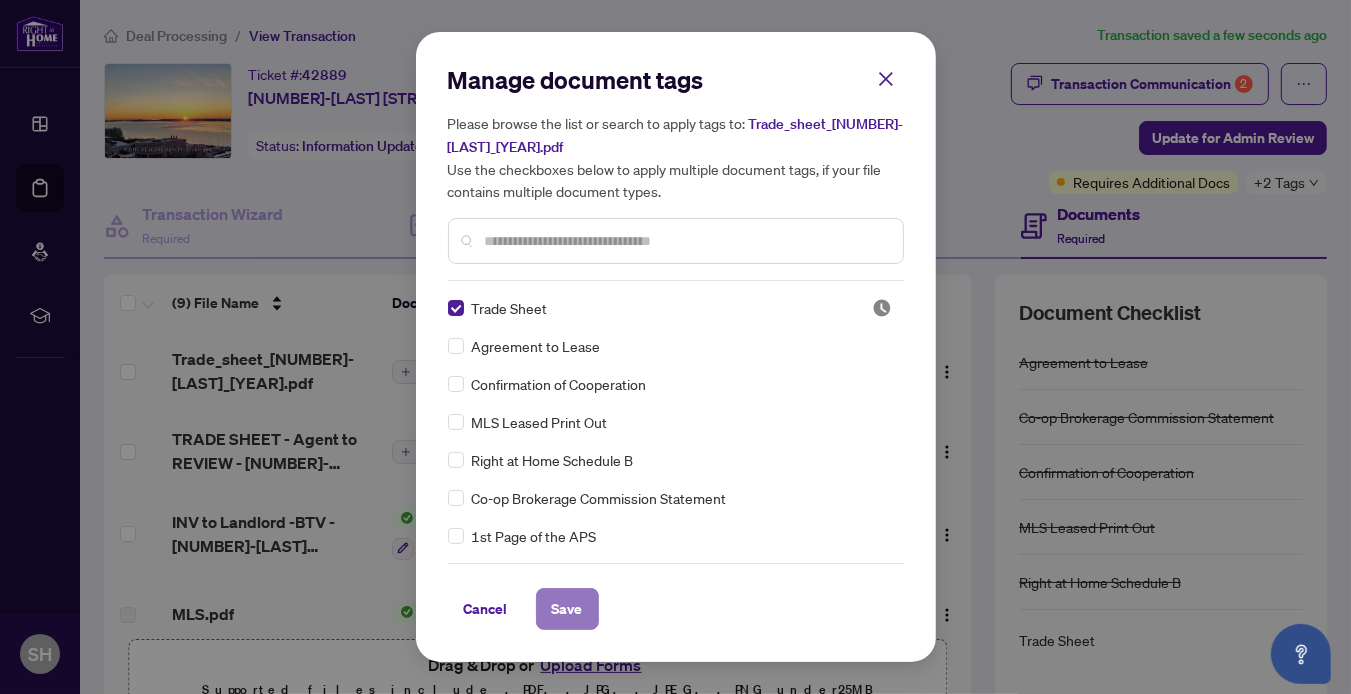 click on "Save" at bounding box center (567, 609) 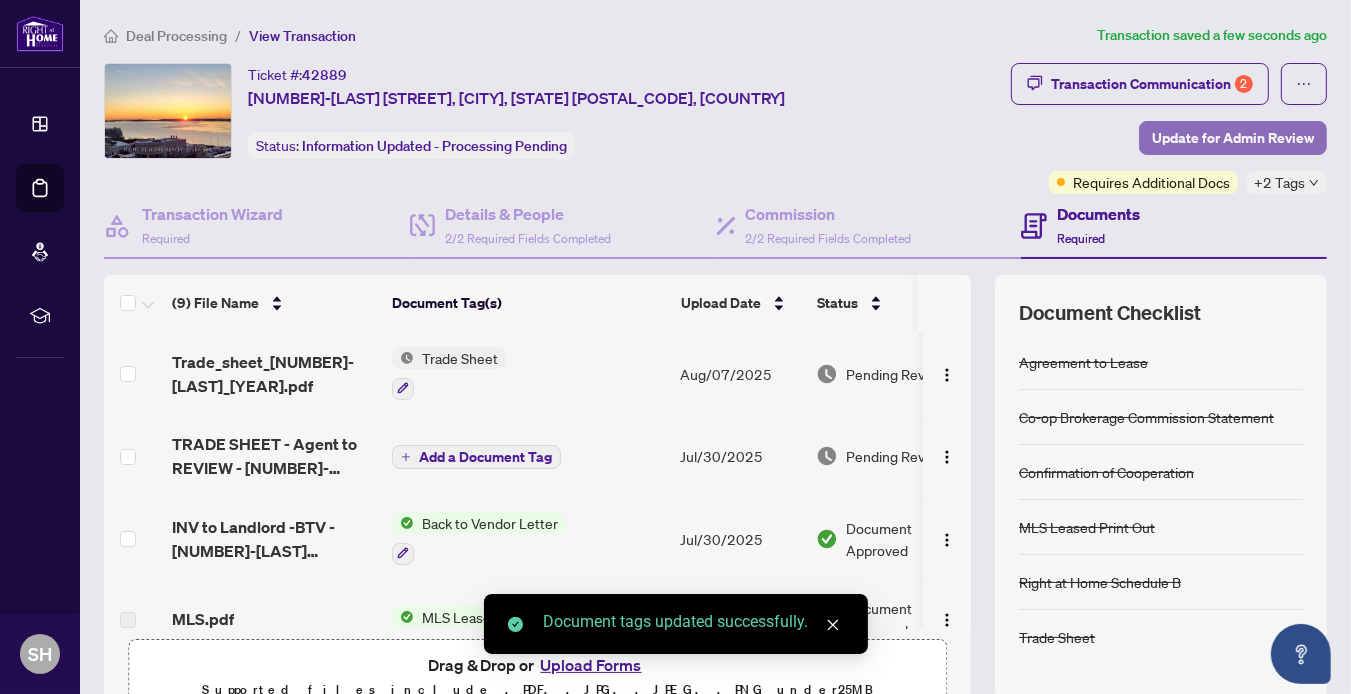 click on "Update for Admin Review" at bounding box center [1233, 138] 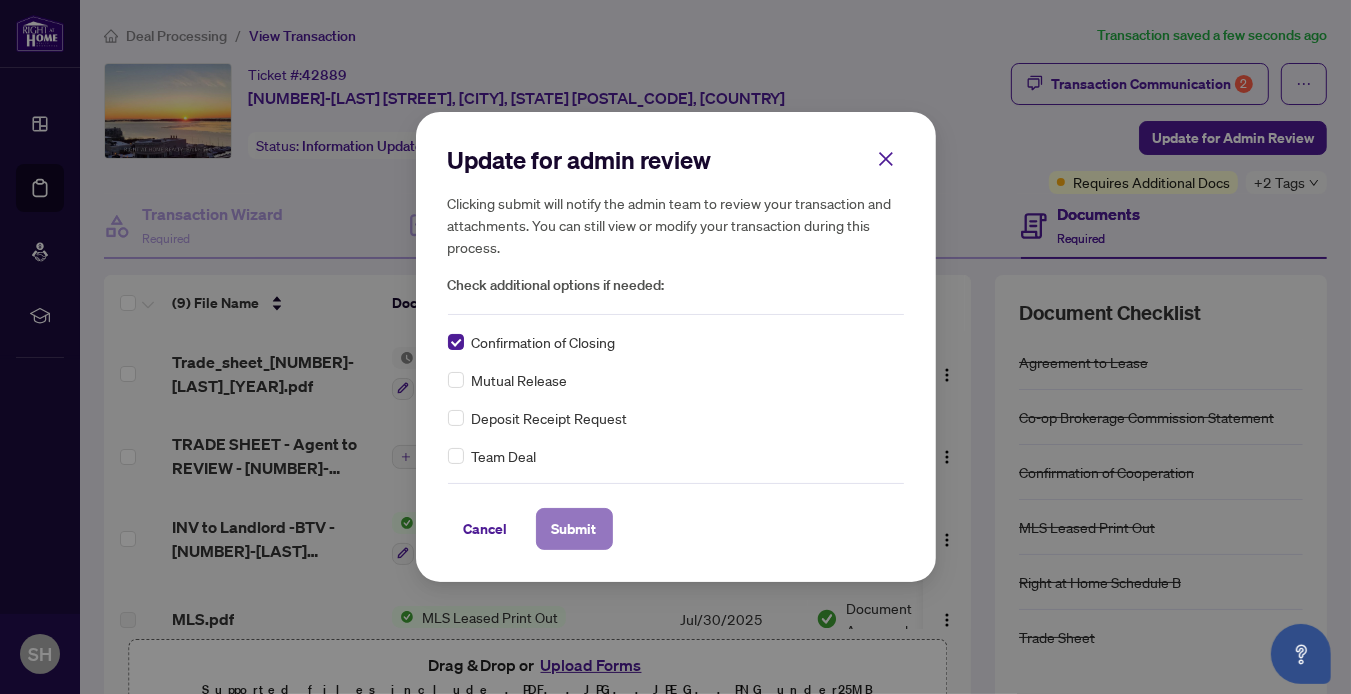 click on "Submit" at bounding box center [574, 529] 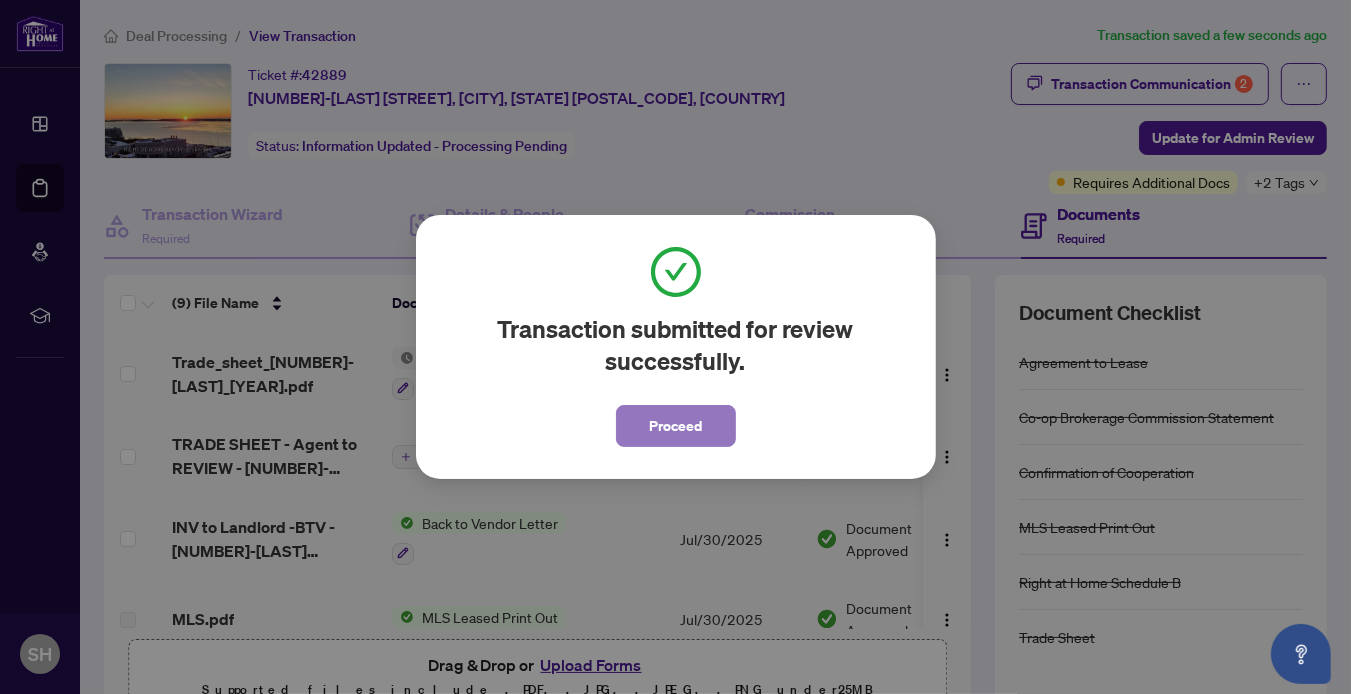 click on "Proceed" at bounding box center [675, 426] 